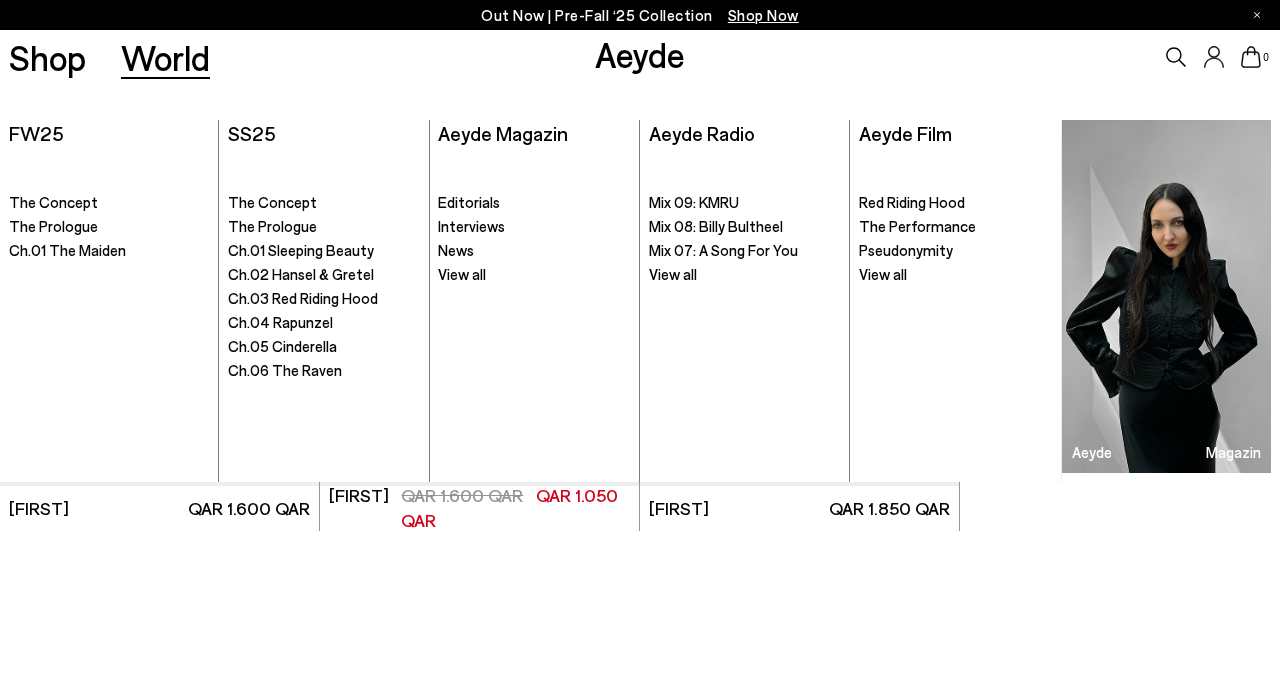 scroll, scrollTop: 0, scrollLeft: 0, axis: both 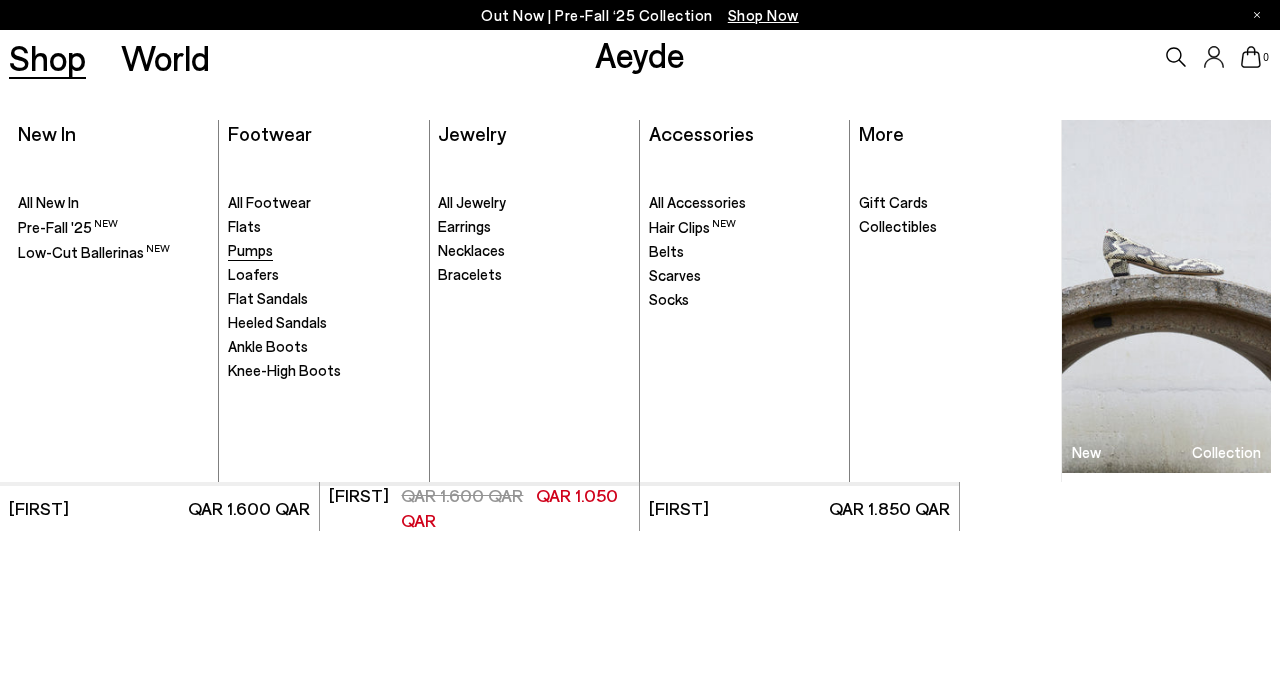 click on "Pumps" at bounding box center (250, 250) 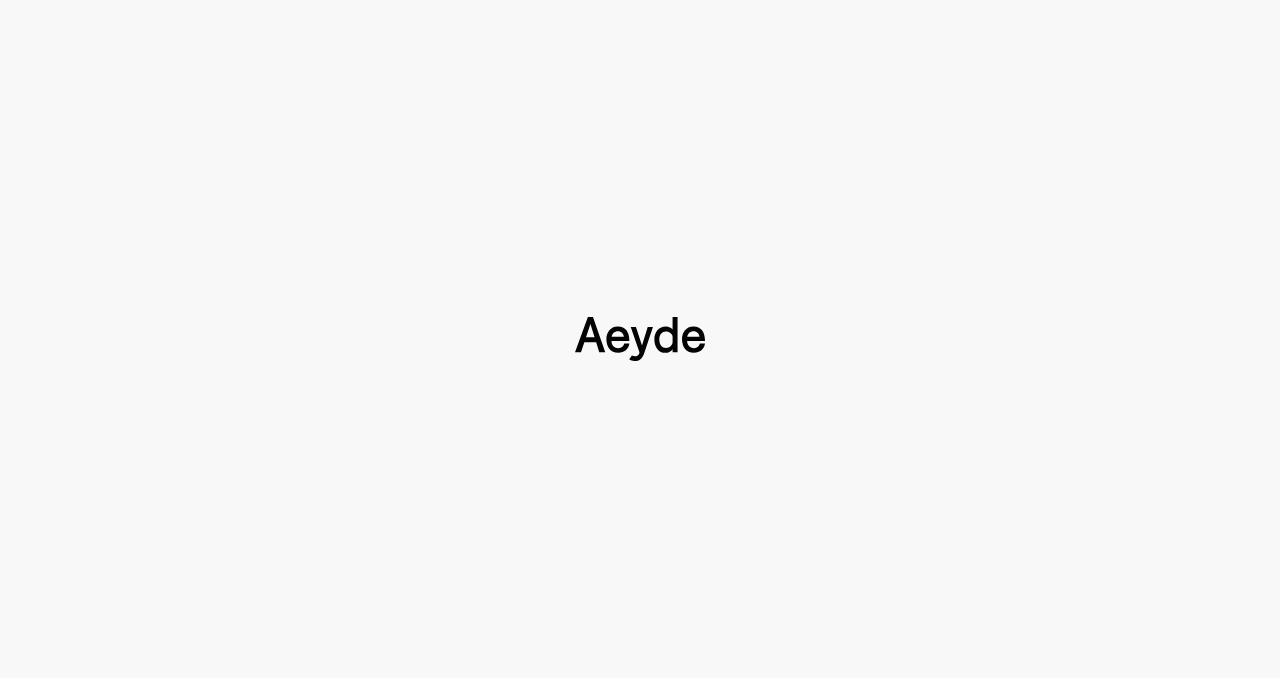 type 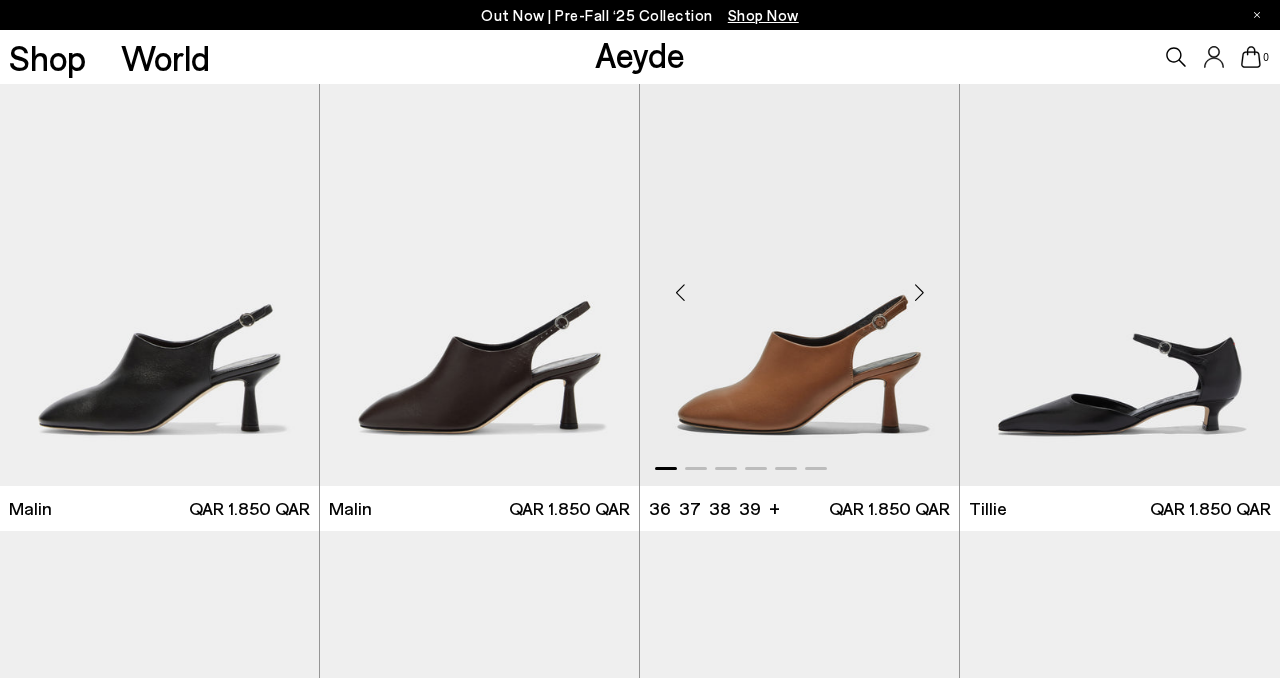 click at bounding box center (919, 293) 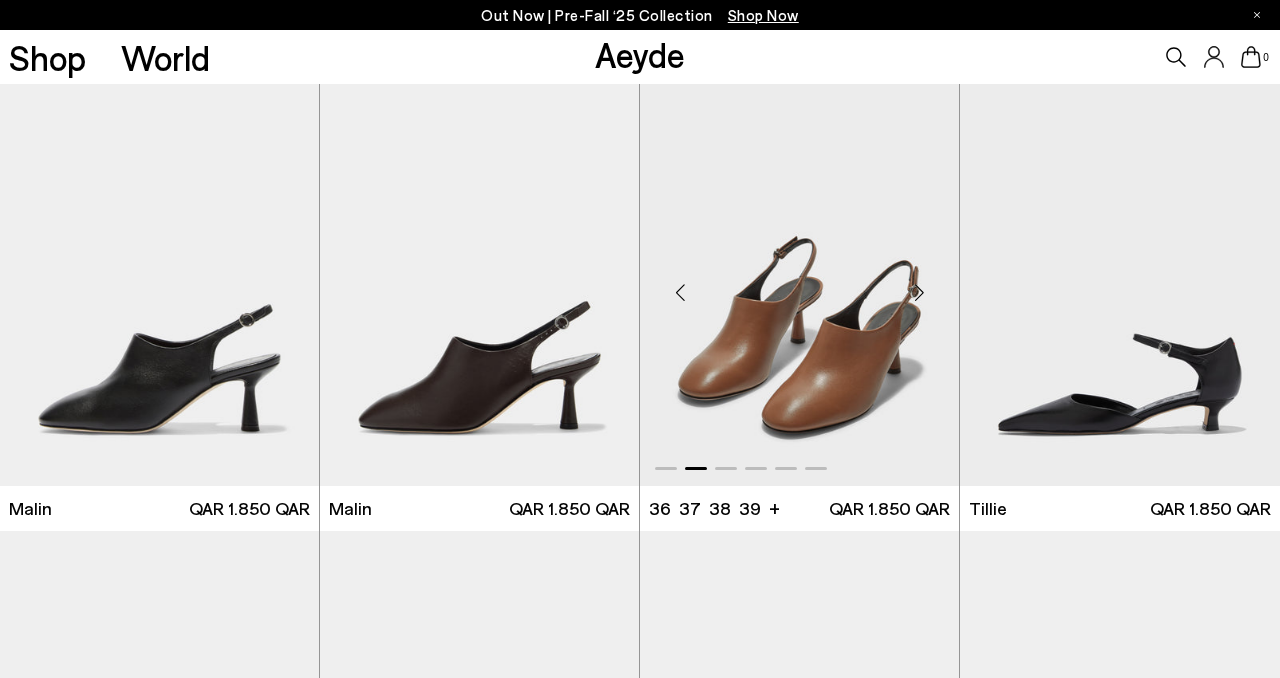 click at bounding box center (919, 293) 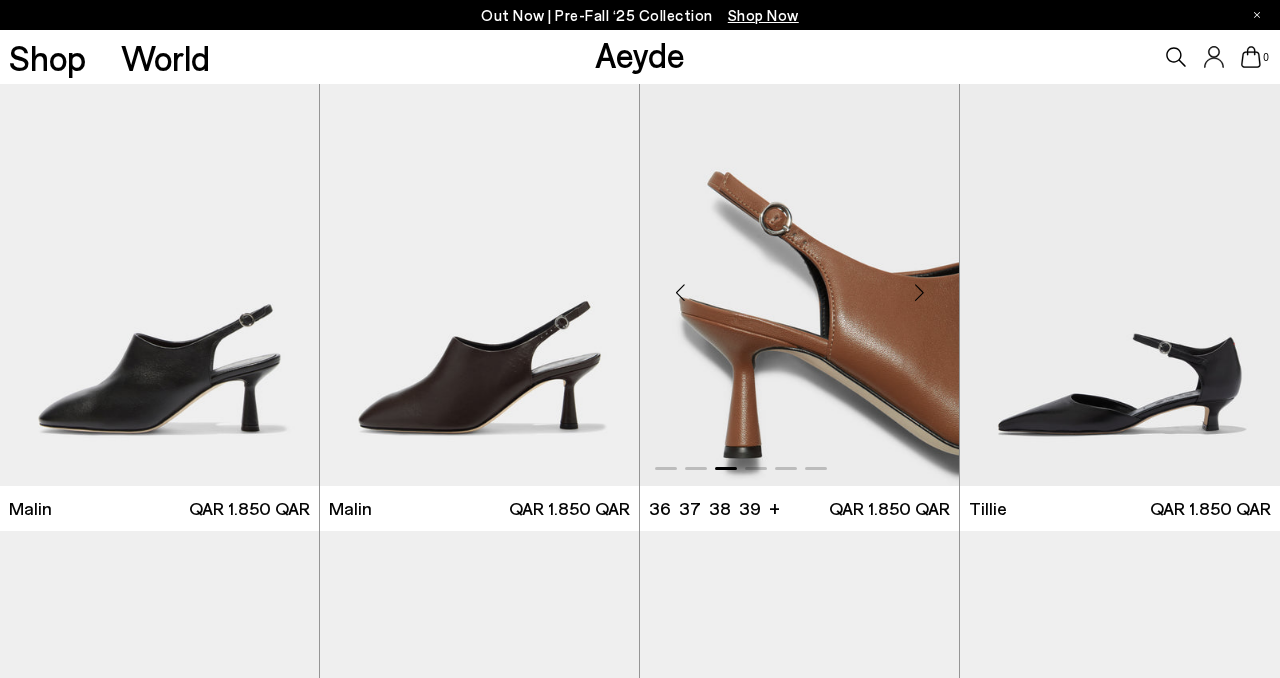 click at bounding box center [919, 293] 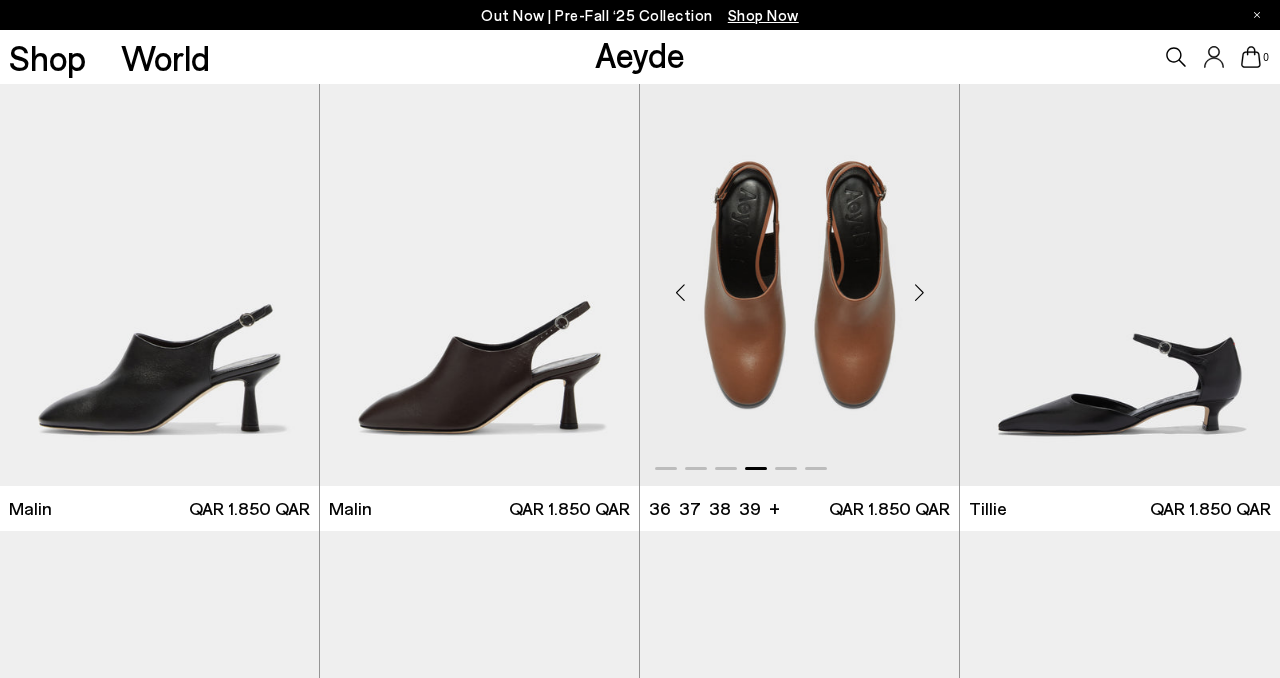 click at bounding box center (919, 293) 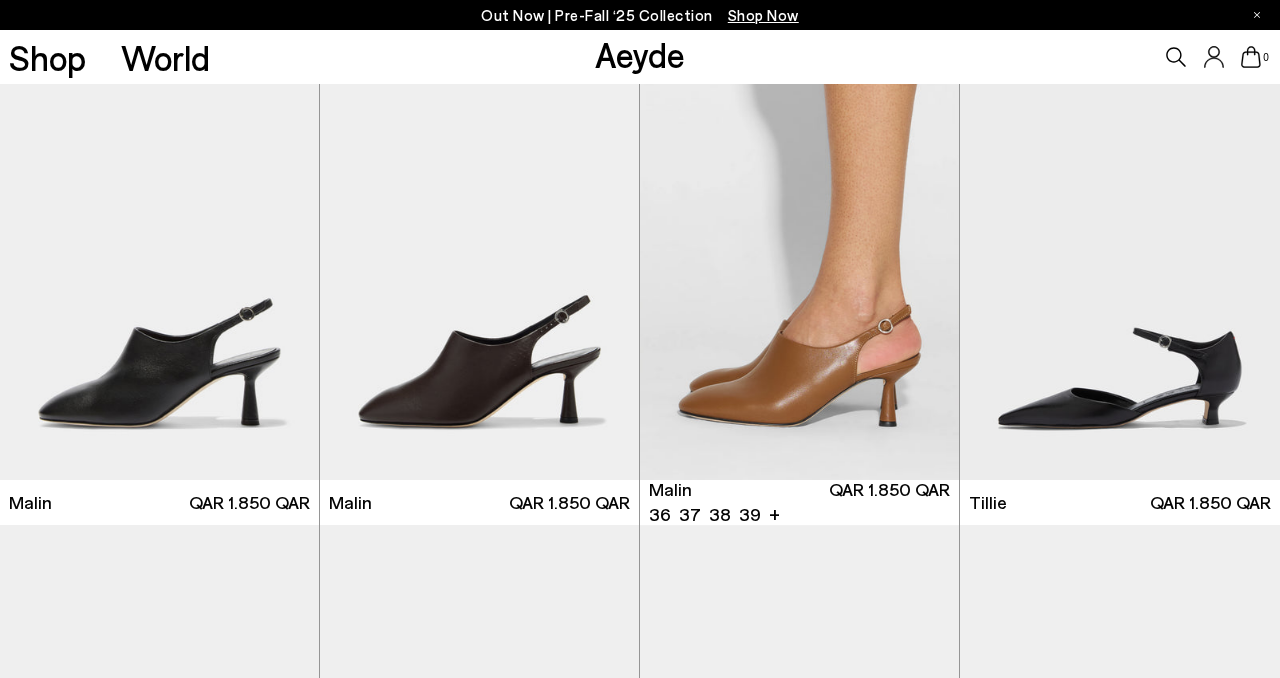 scroll, scrollTop: 0, scrollLeft: 0, axis: both 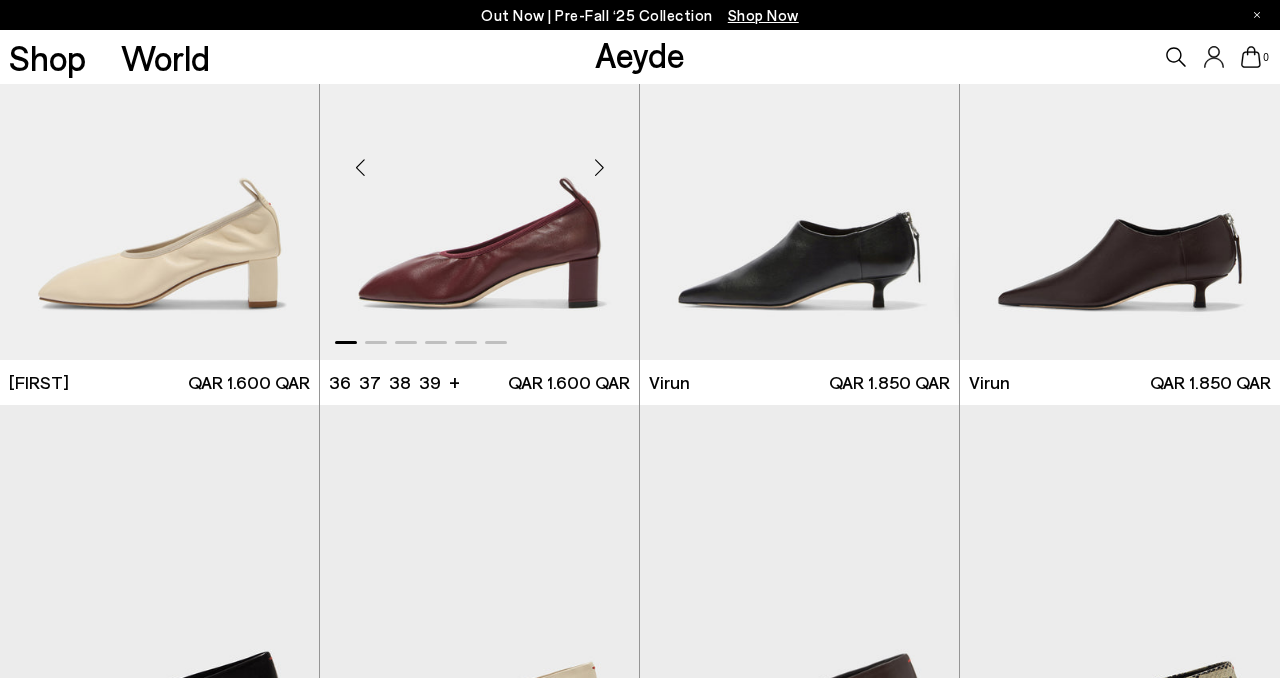 click at bounding box center (599, 168) 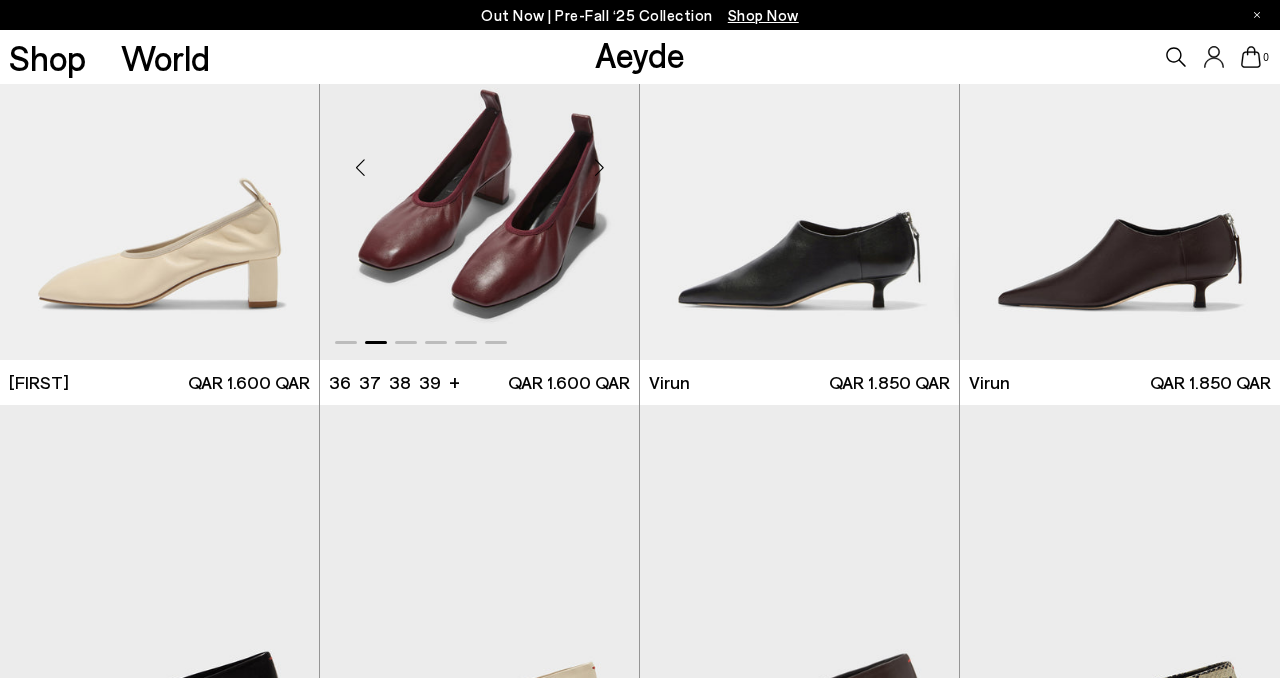 click at bounding box center [599, 168] 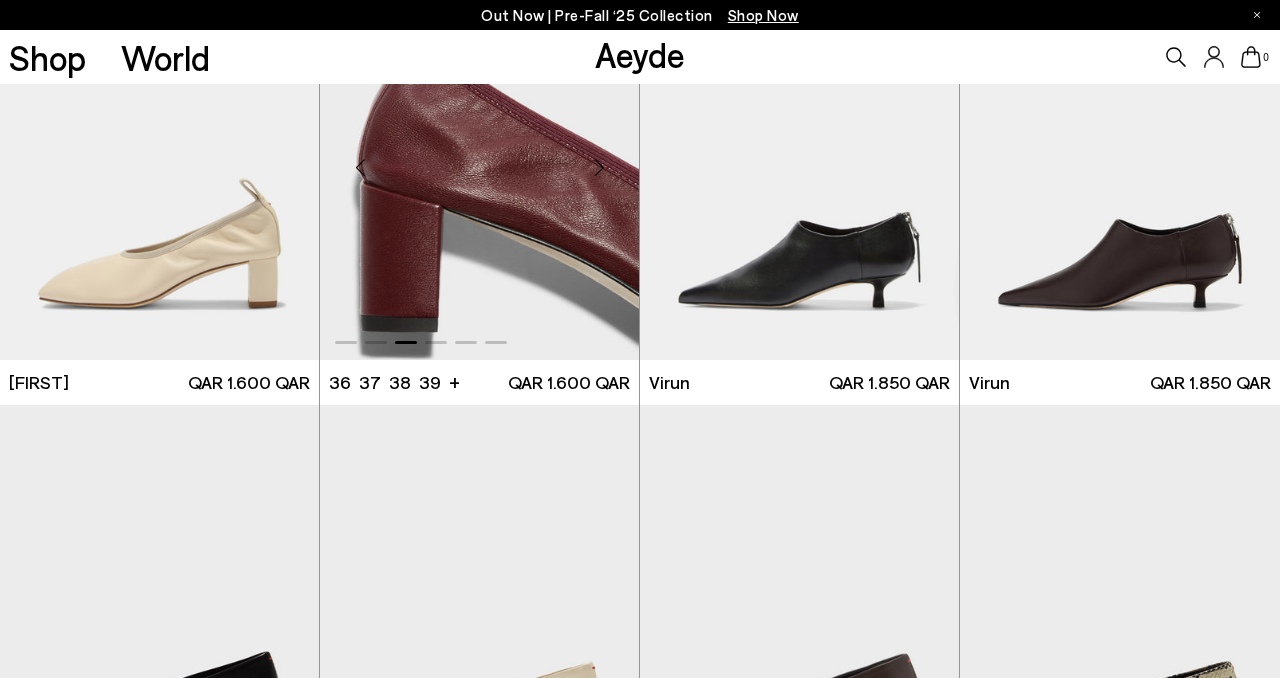 click at bounding box center [599, 168] 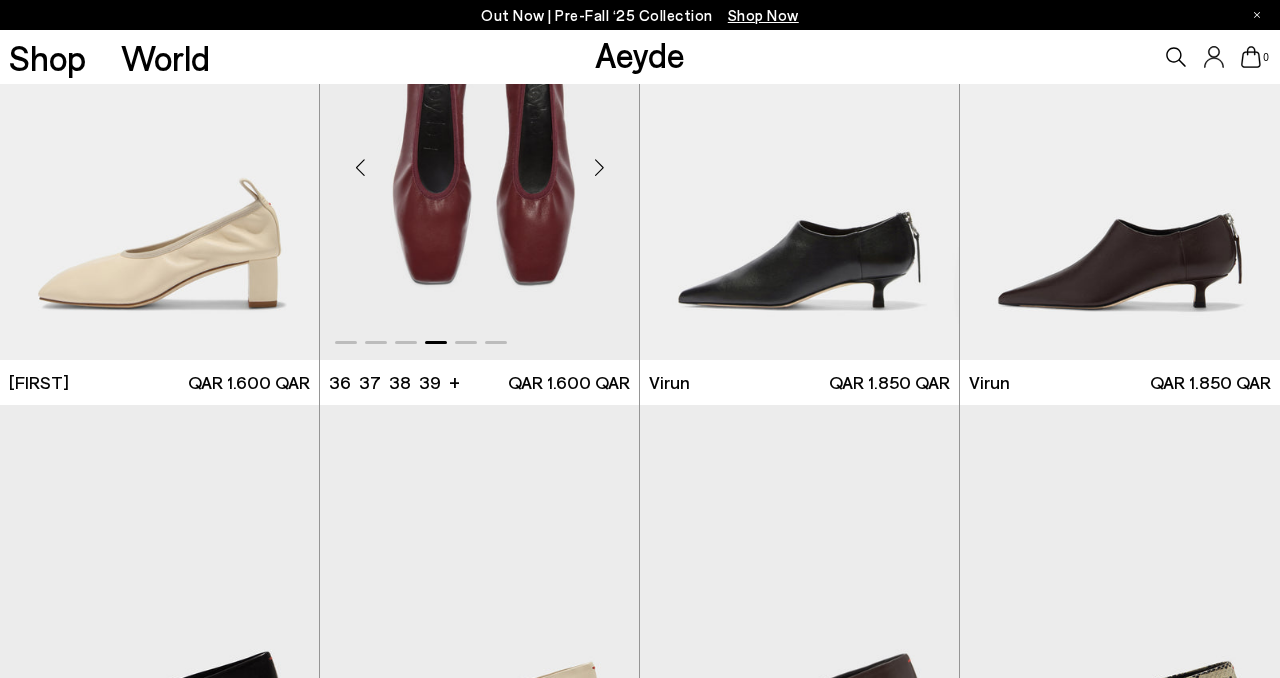 click at bounding box center [599, 168] 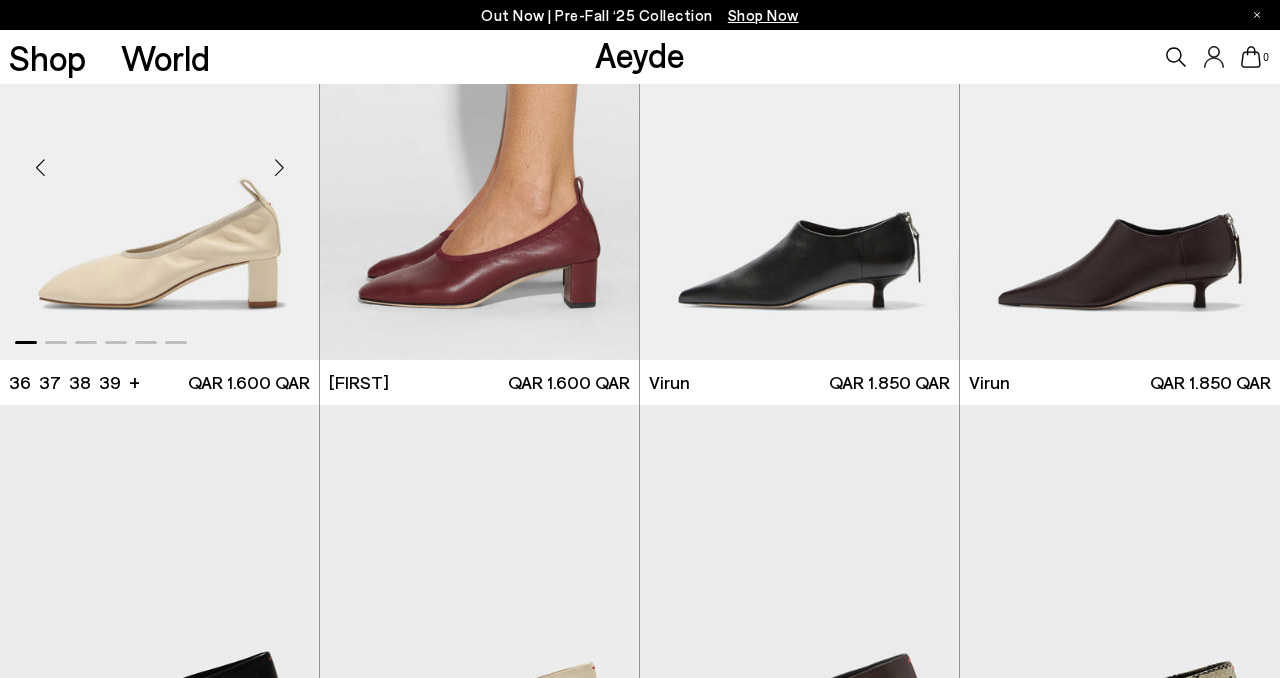 click at bounding box center (279, 168) 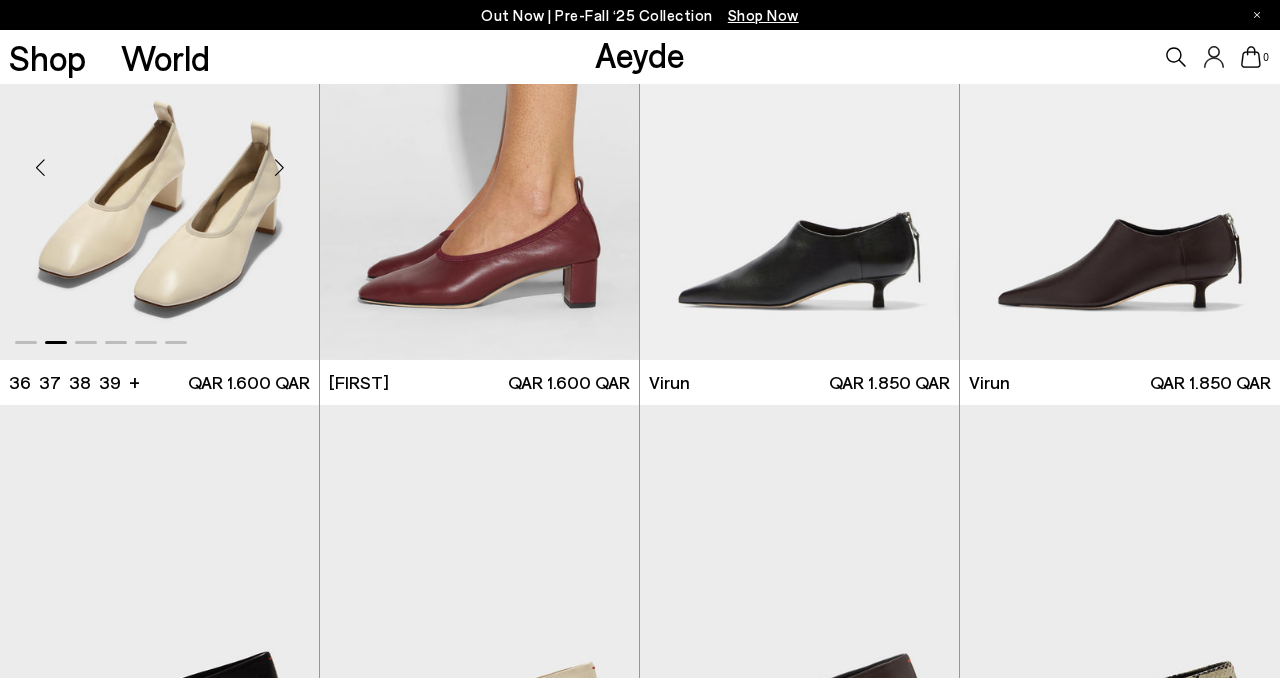 click at bounding box center (279, 168) 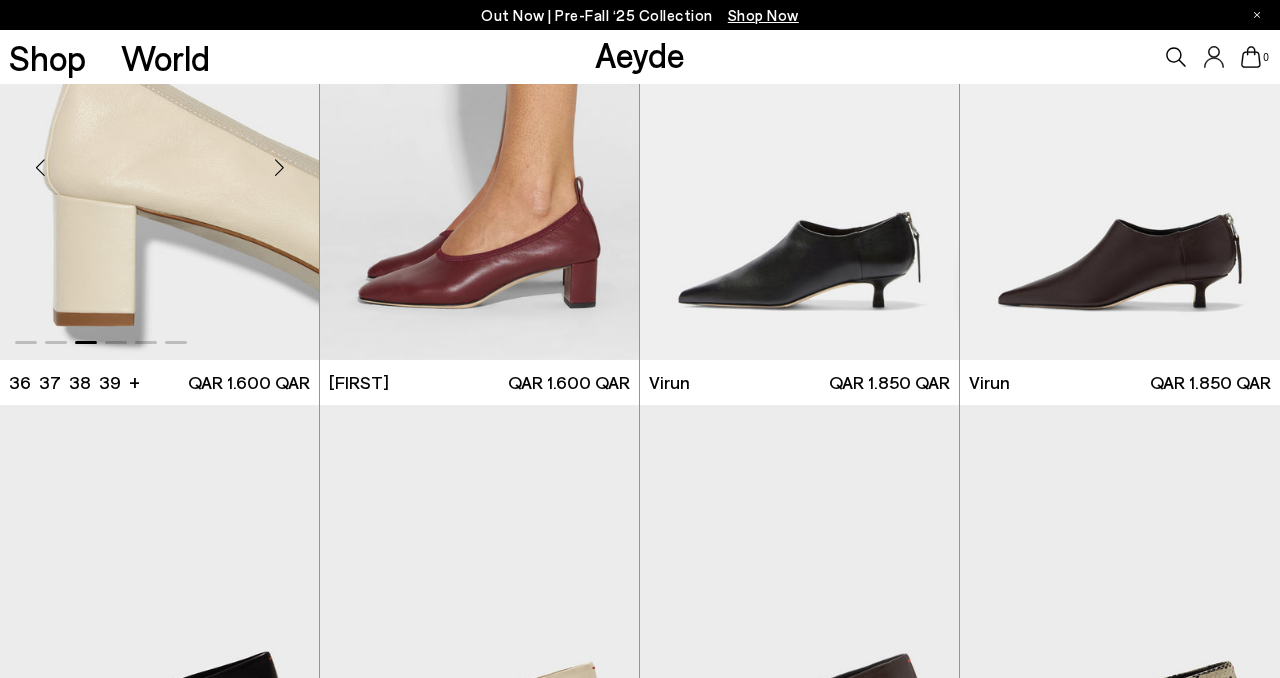 click at bounding box center [279, 168] 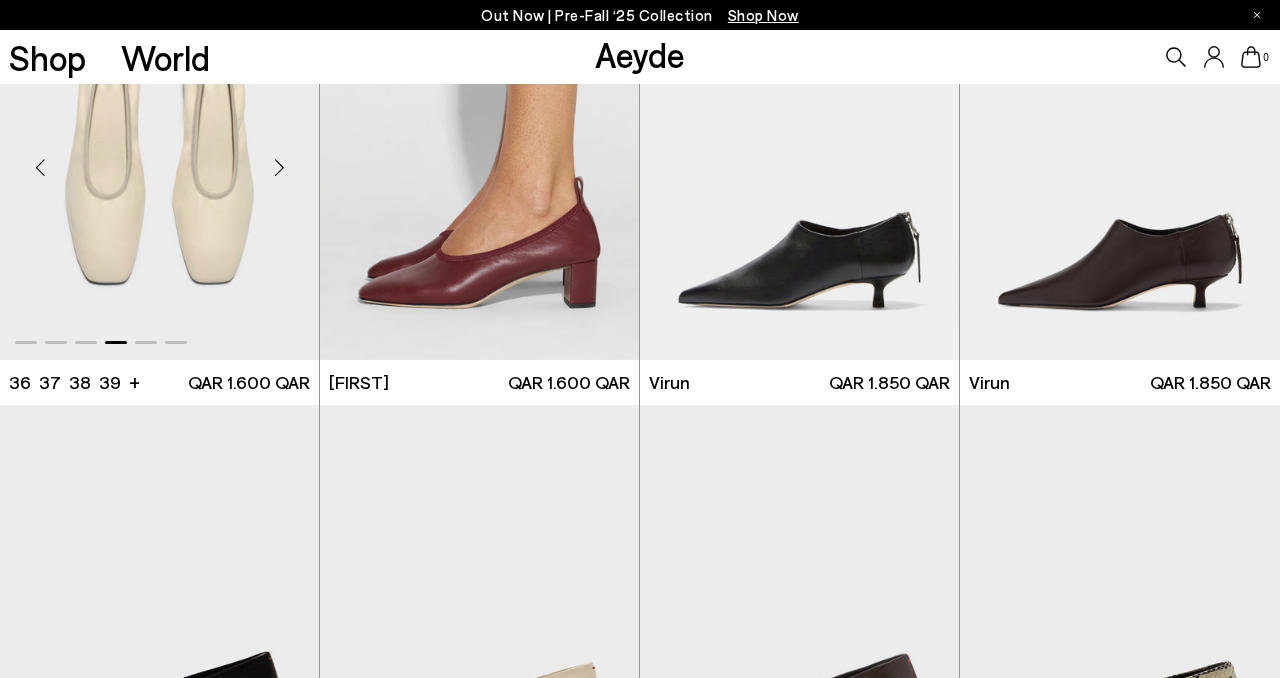 click at bounding box center (279, 168) 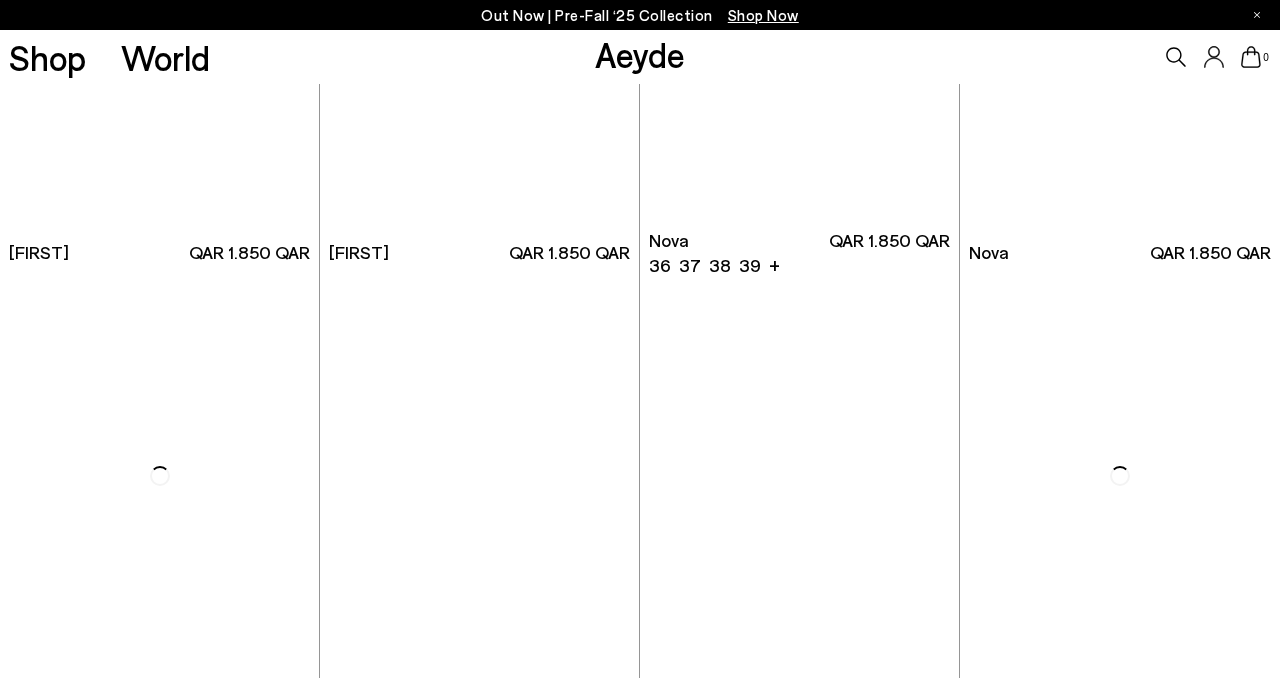 scroll, scrollTop: 5322, scrollLeft: 0, axis: vertical 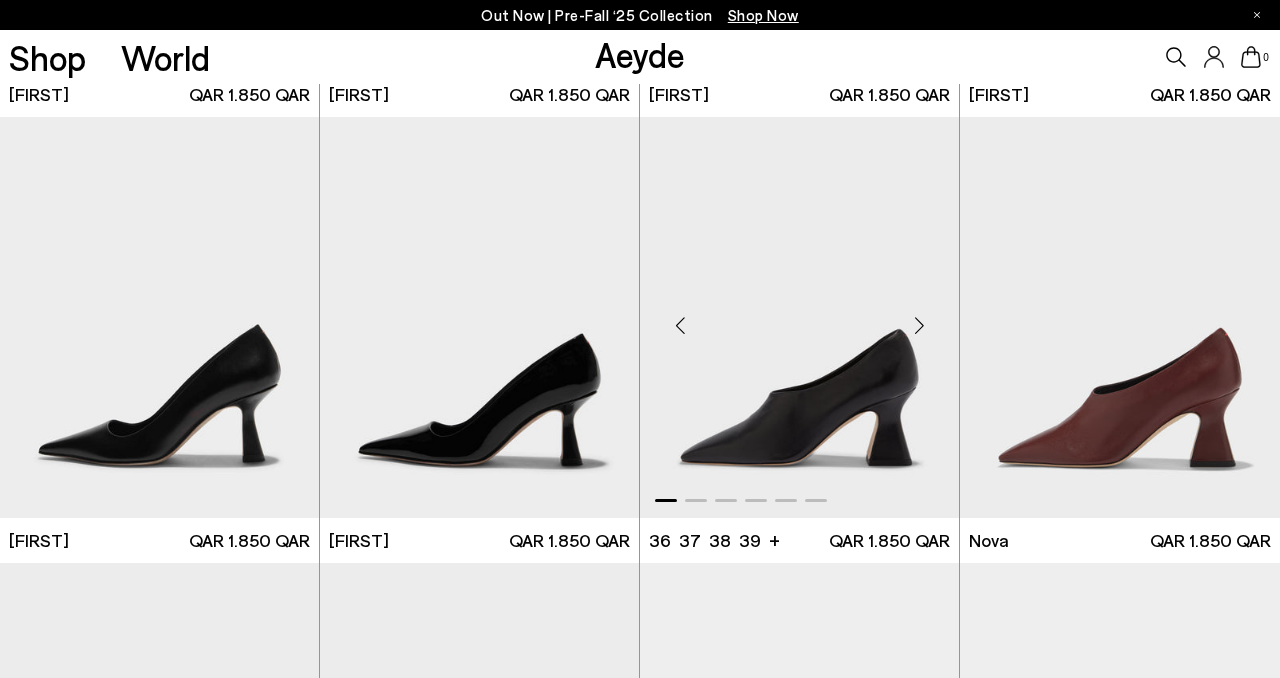 click at bounding box center [799, 317] 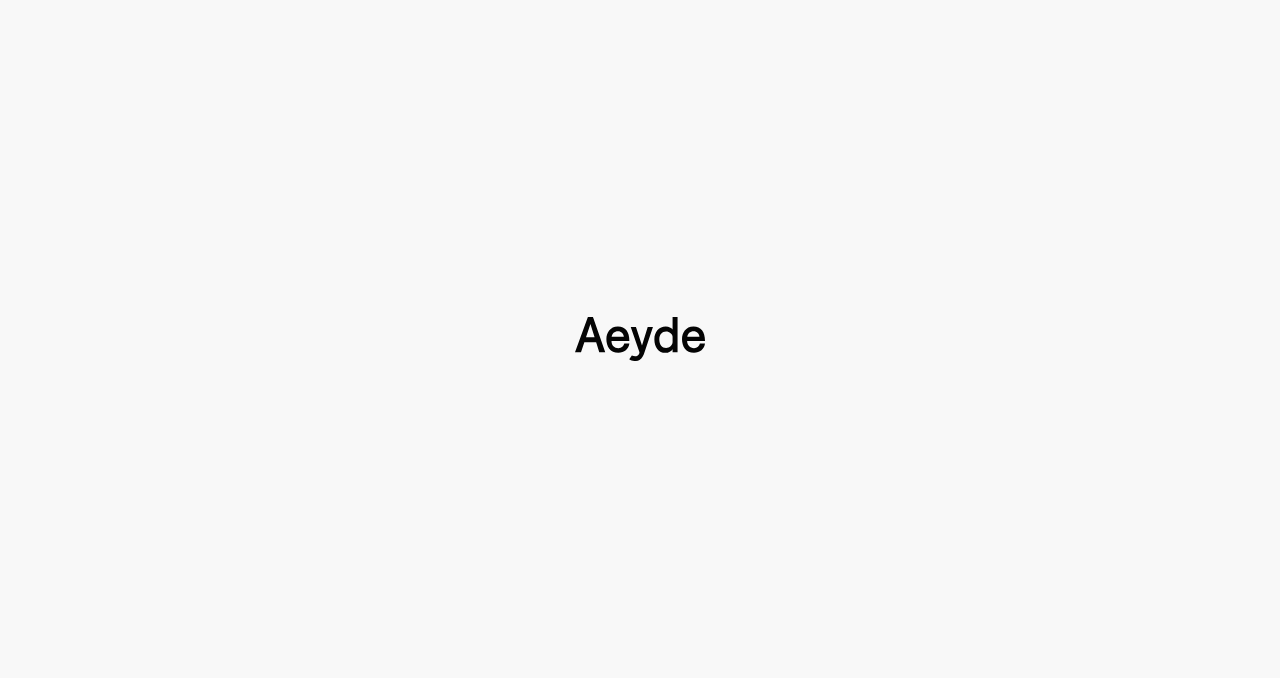 scroll, scrollTop: 0, scrollLeft: 0, axis: both 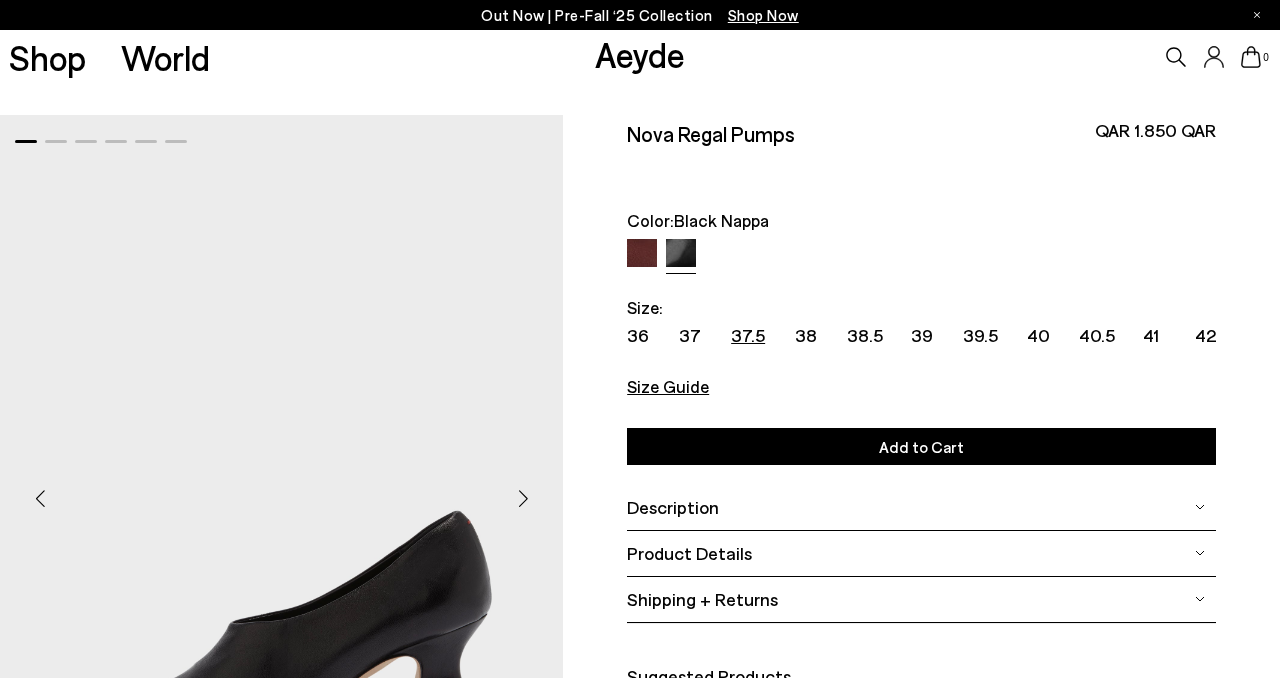 click on "37.5" at bounding box center [748, 335] 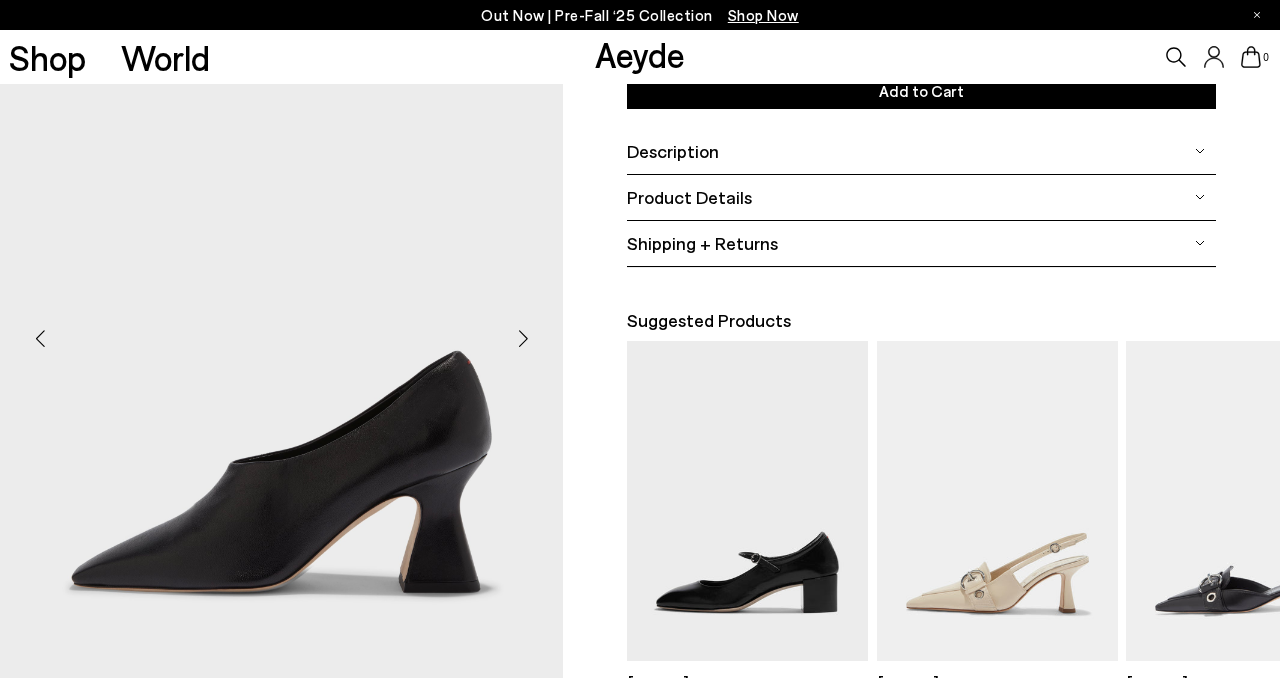 scroll, scrollTop: 596, scrollLeft: 0, axis: vertical 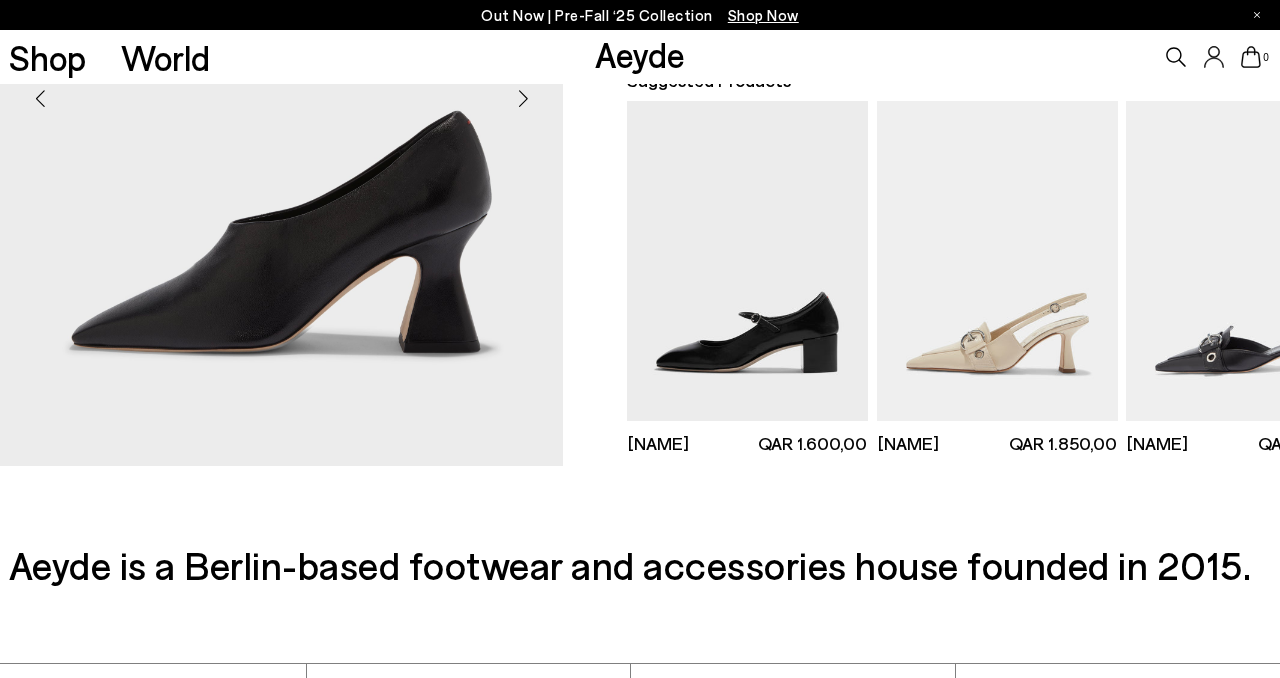click at bounding box center (523, 99) 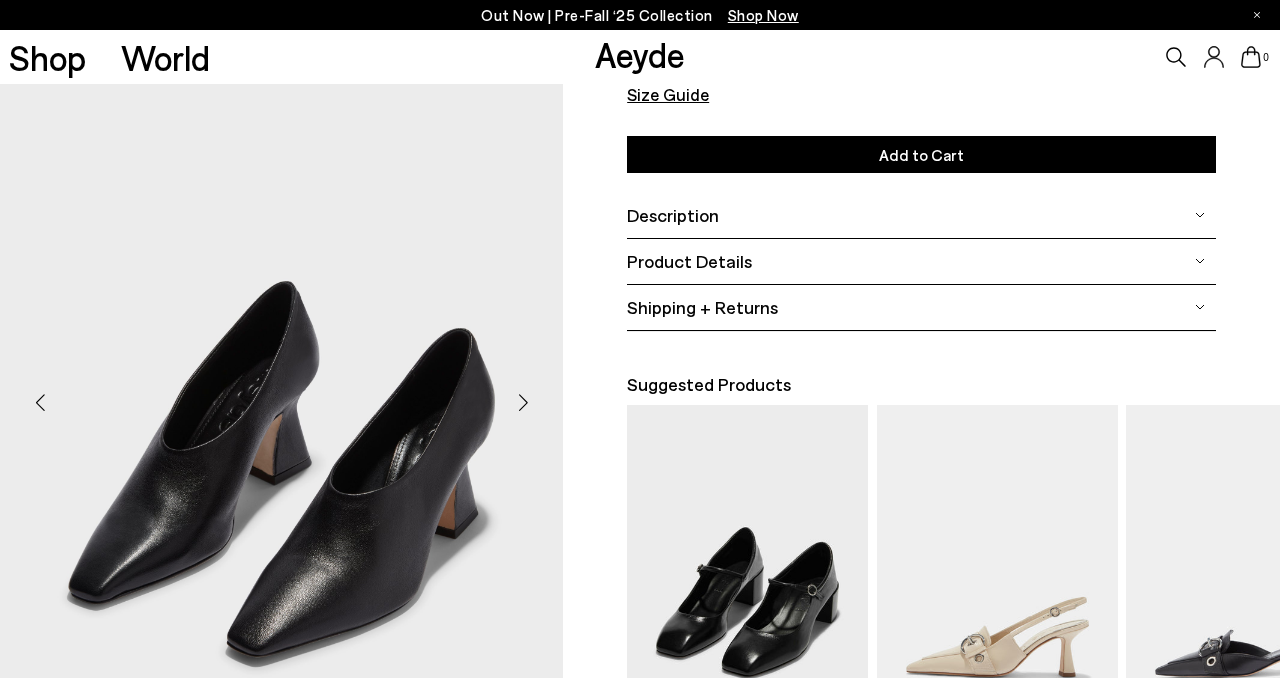 scroll, scrollTop: 55, scrollLeft: 0, axis: vertical 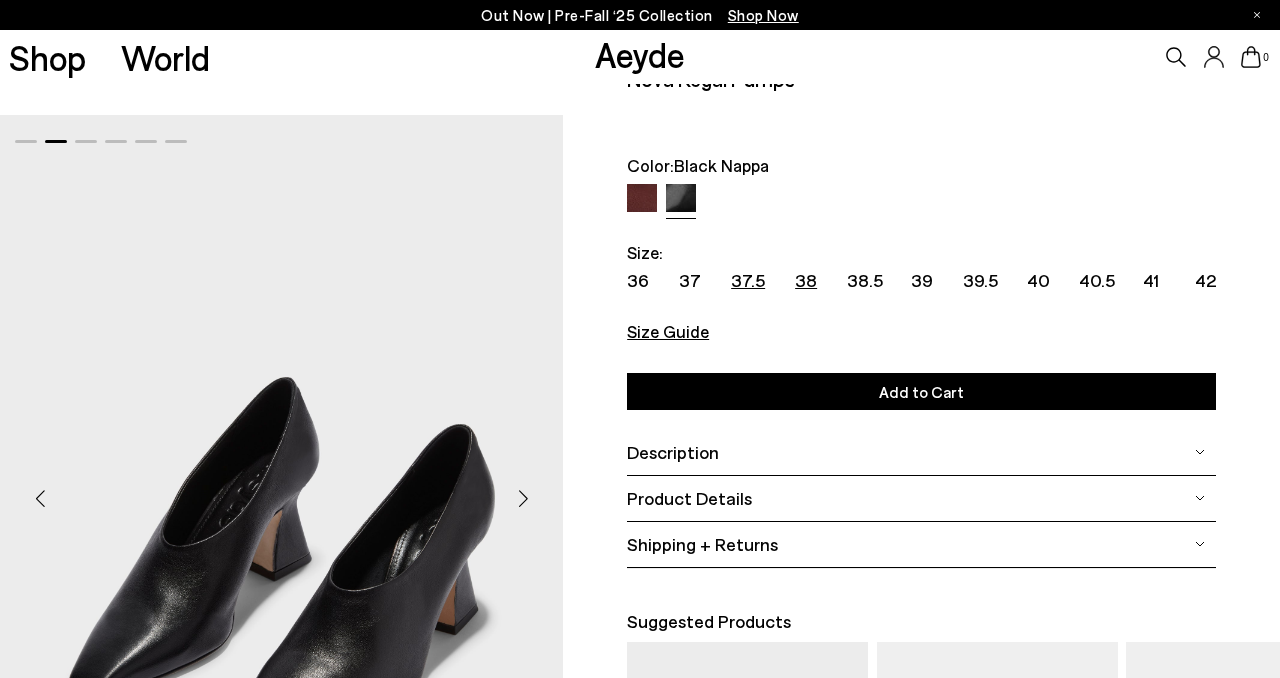 click on "38" at bounding box center (806, 280) 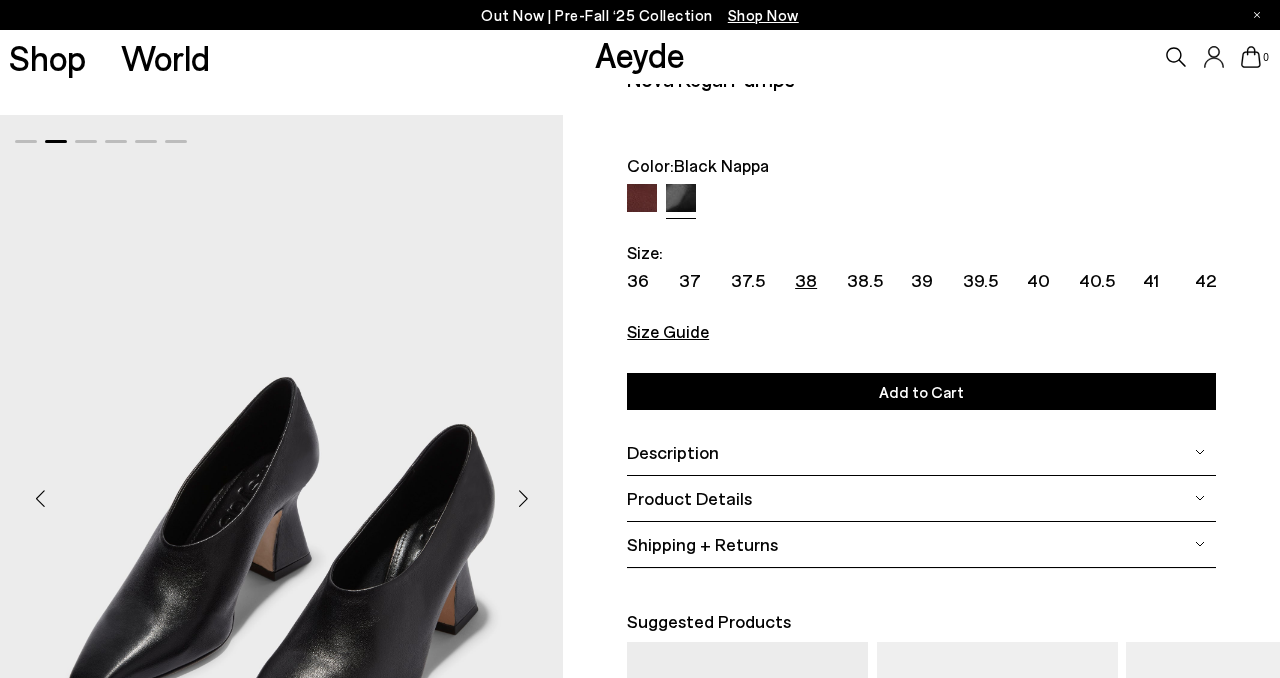 click on "Add to Cart
Select a Size" at bounding box center (921, 391) 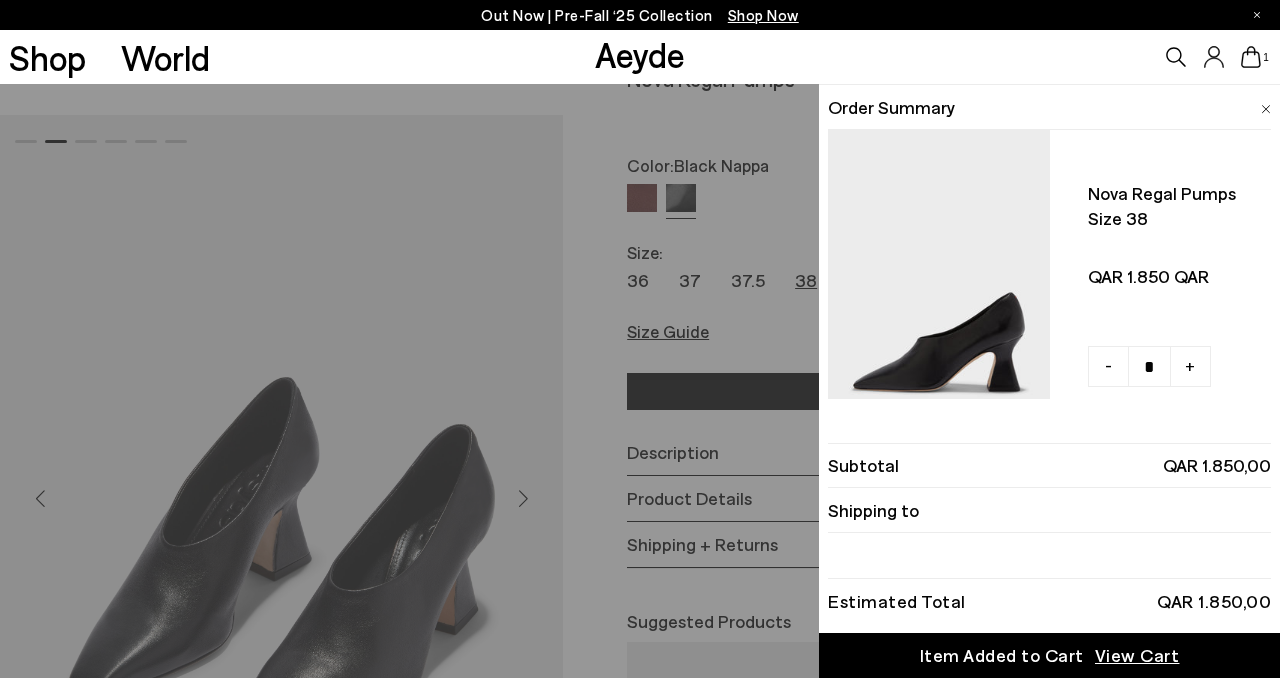scroll, scrollTop: 0, scrollLeft: 0, axis: both 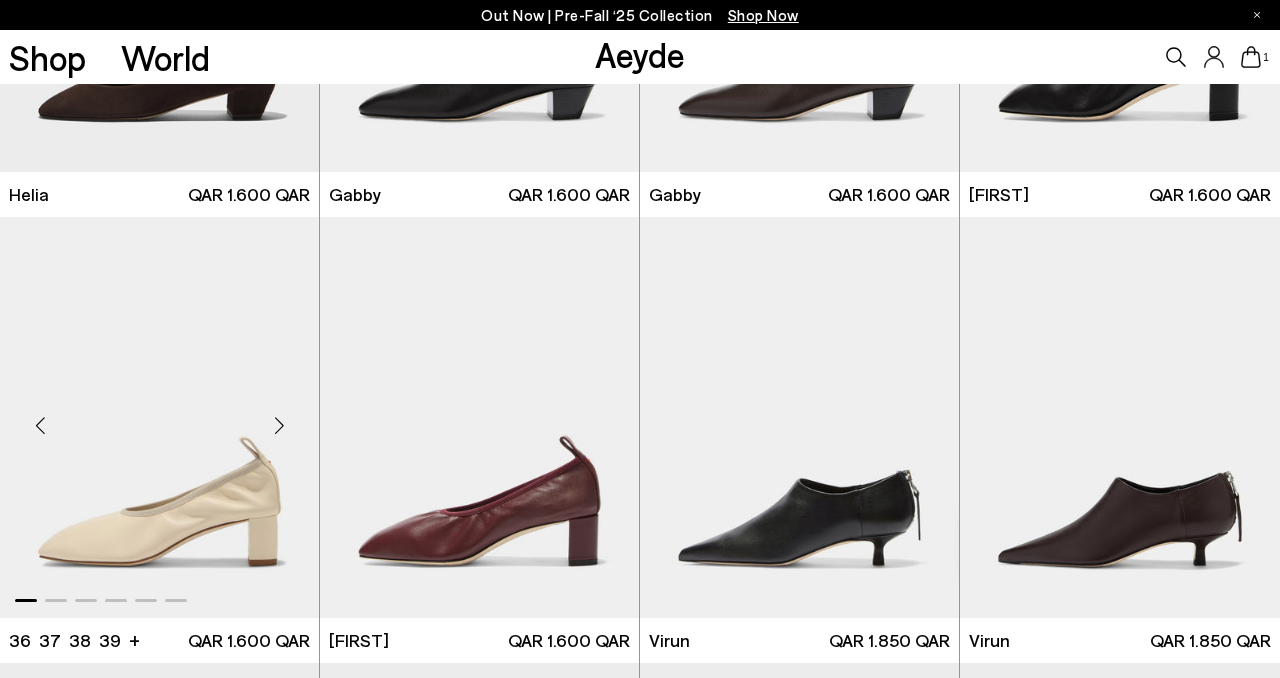 click at bounding box center [159, 417] 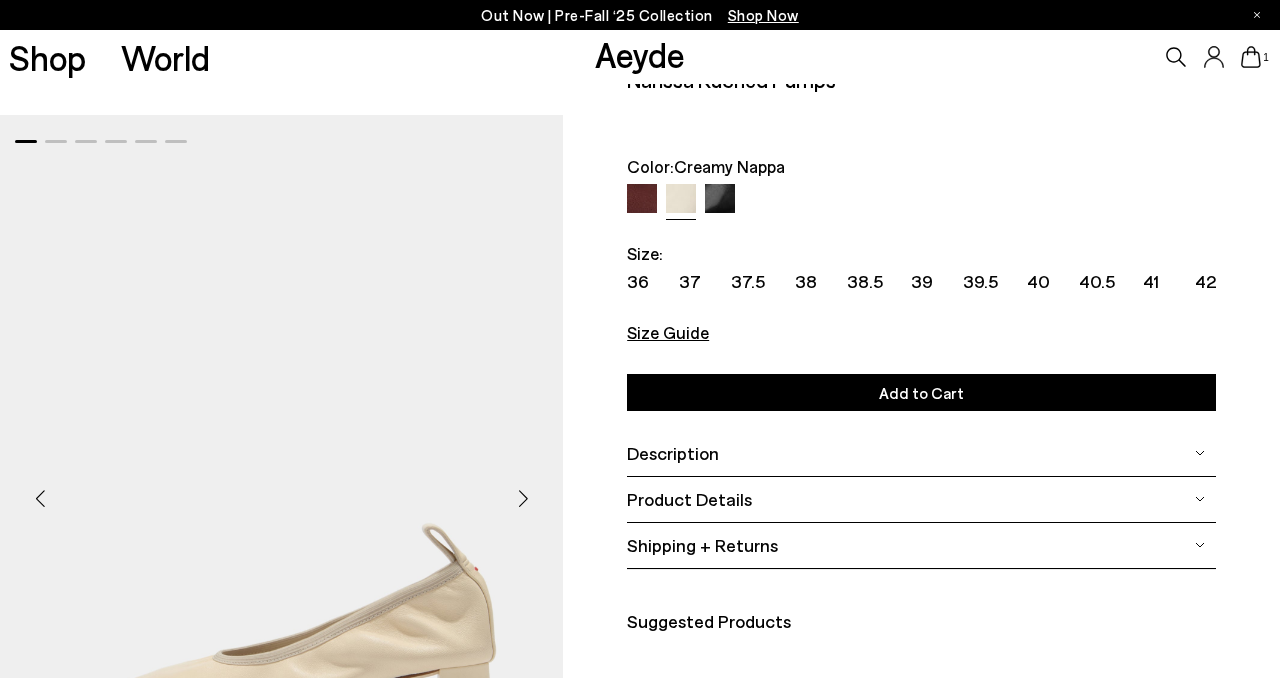 scroll, scrollTop: 0, scrollLeft: 0, axis: both 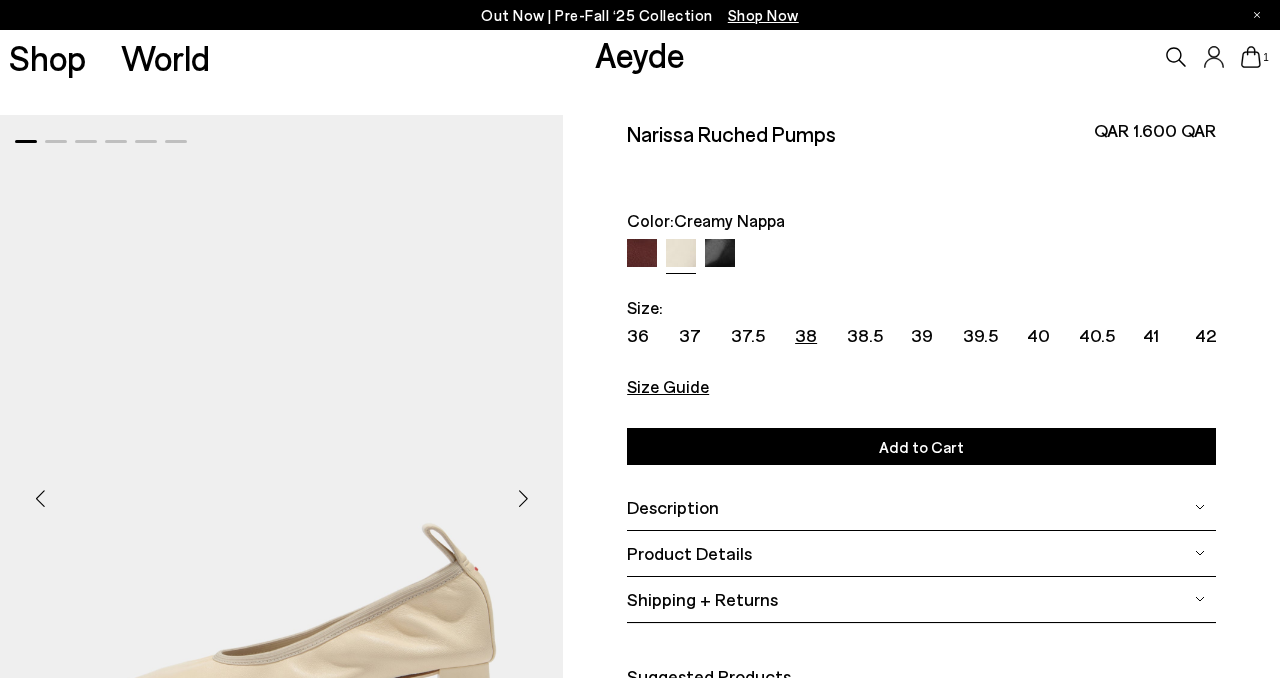 click on "38" at bounding box center [806, 335] 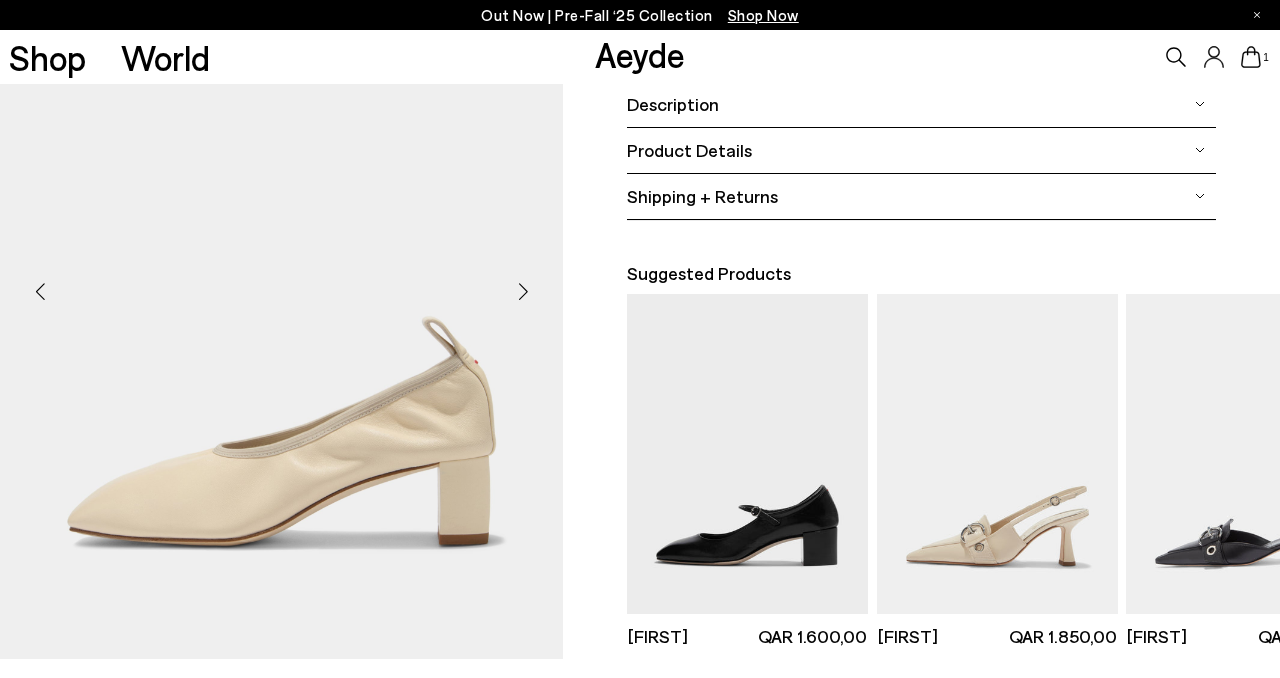 scroll, scrollTop: 400, scrollLeft: 0, axis: vertical 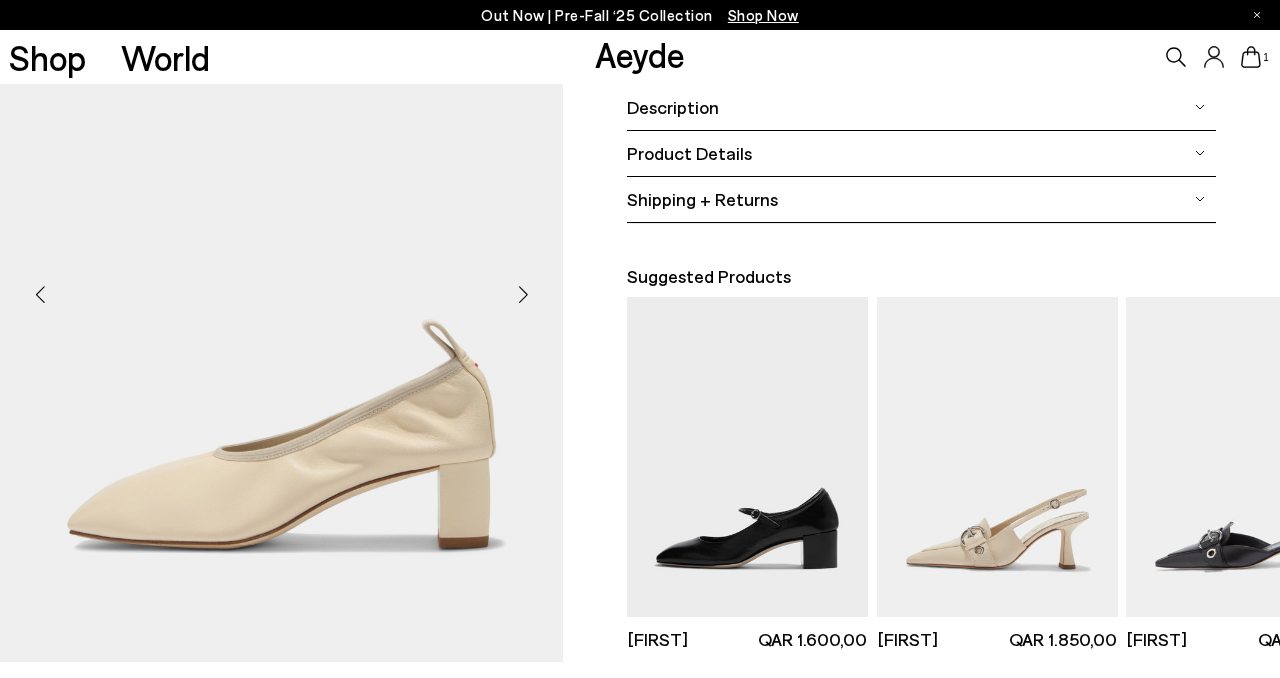 click at bounding box center (523, 295) 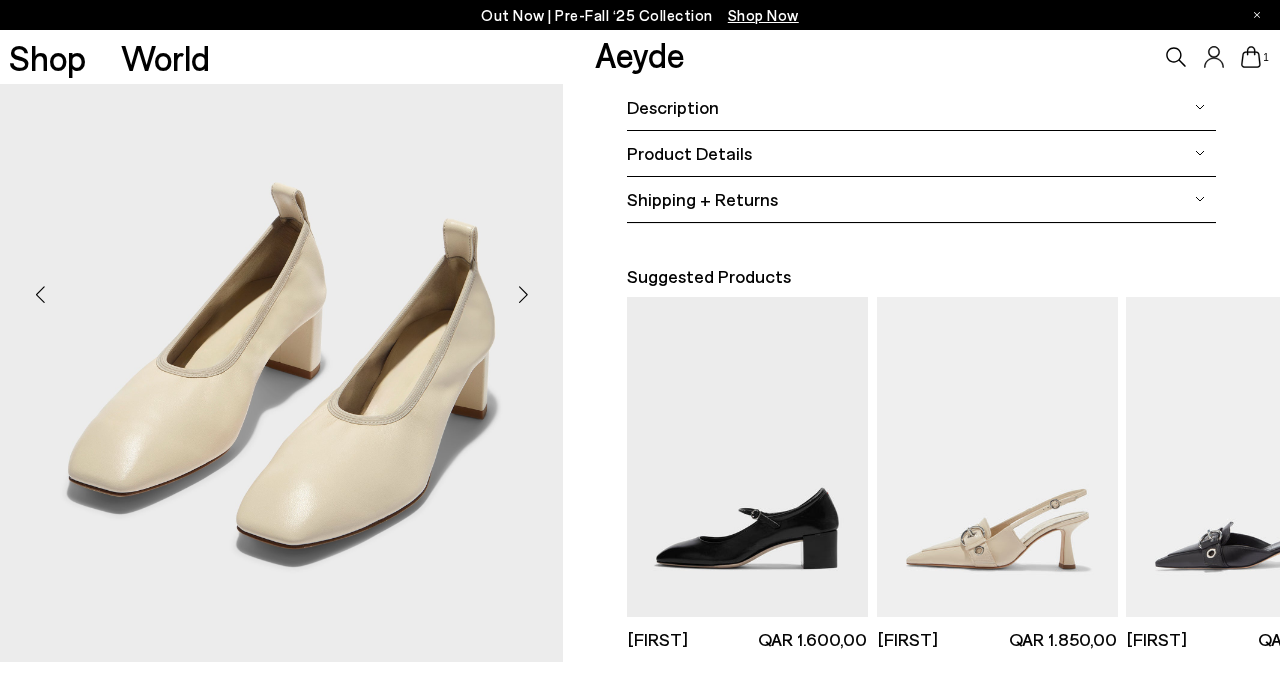 click at bounding box center (523, 295) 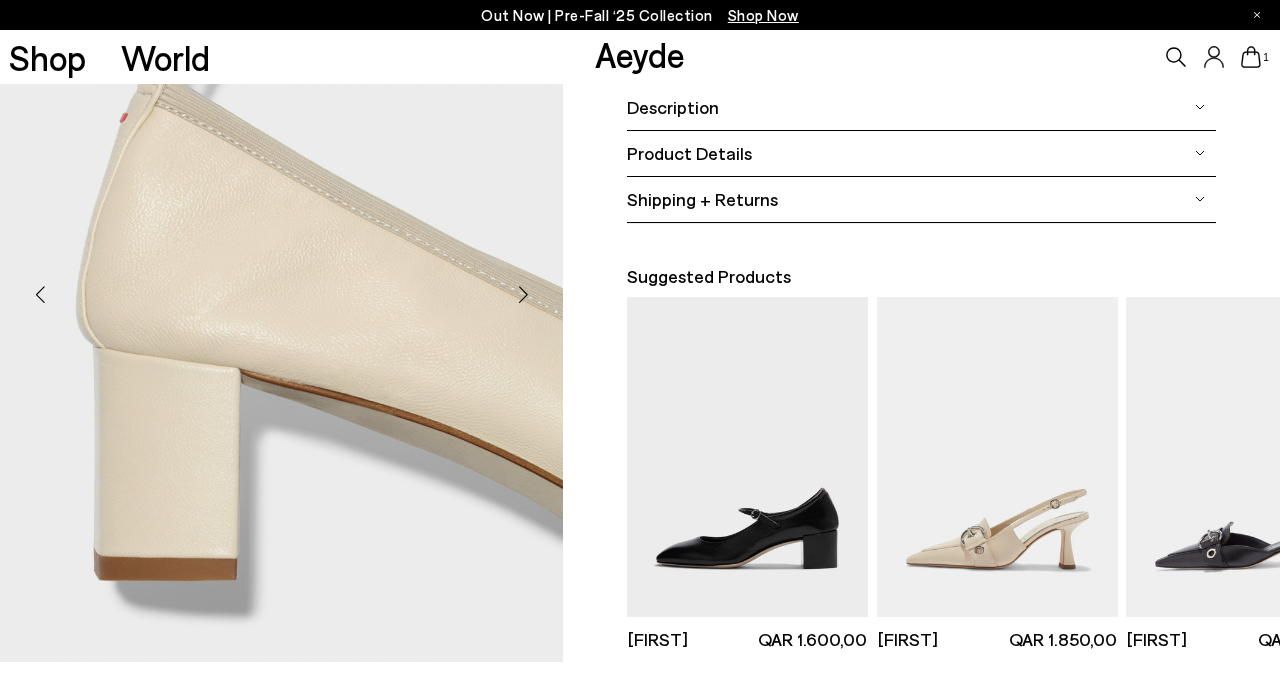 click at bounding box center (523, 295) 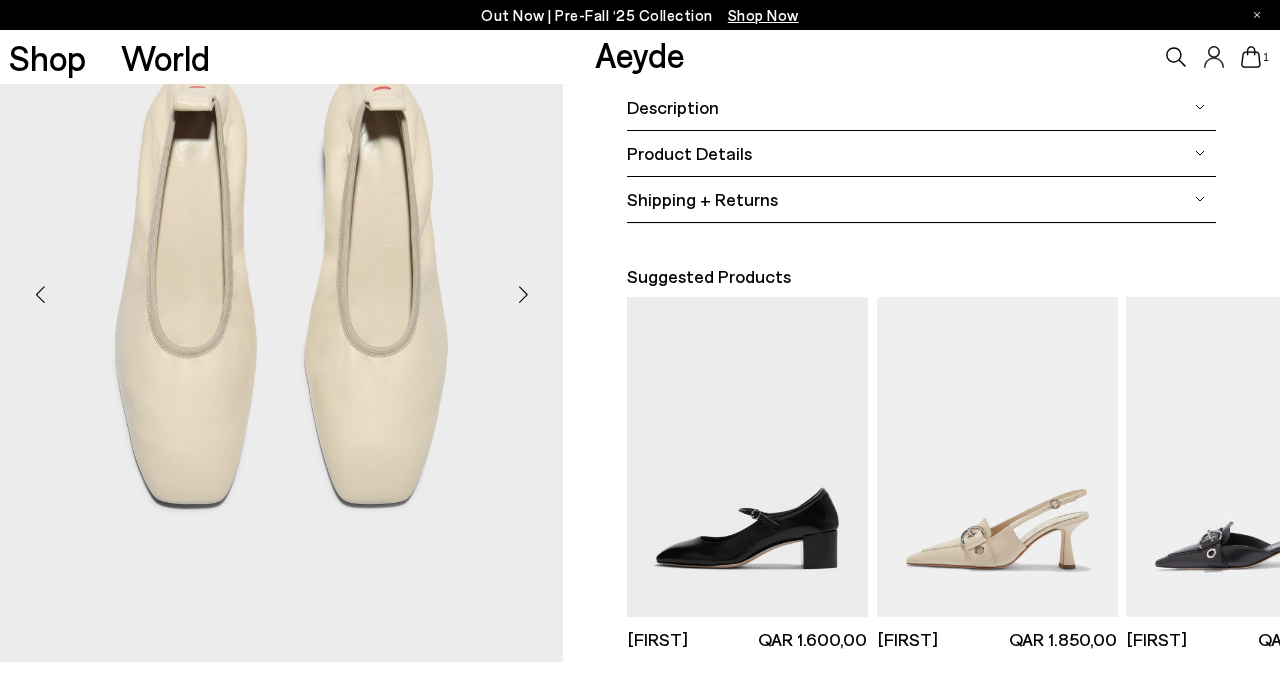 click at bounding box center [523, 295] 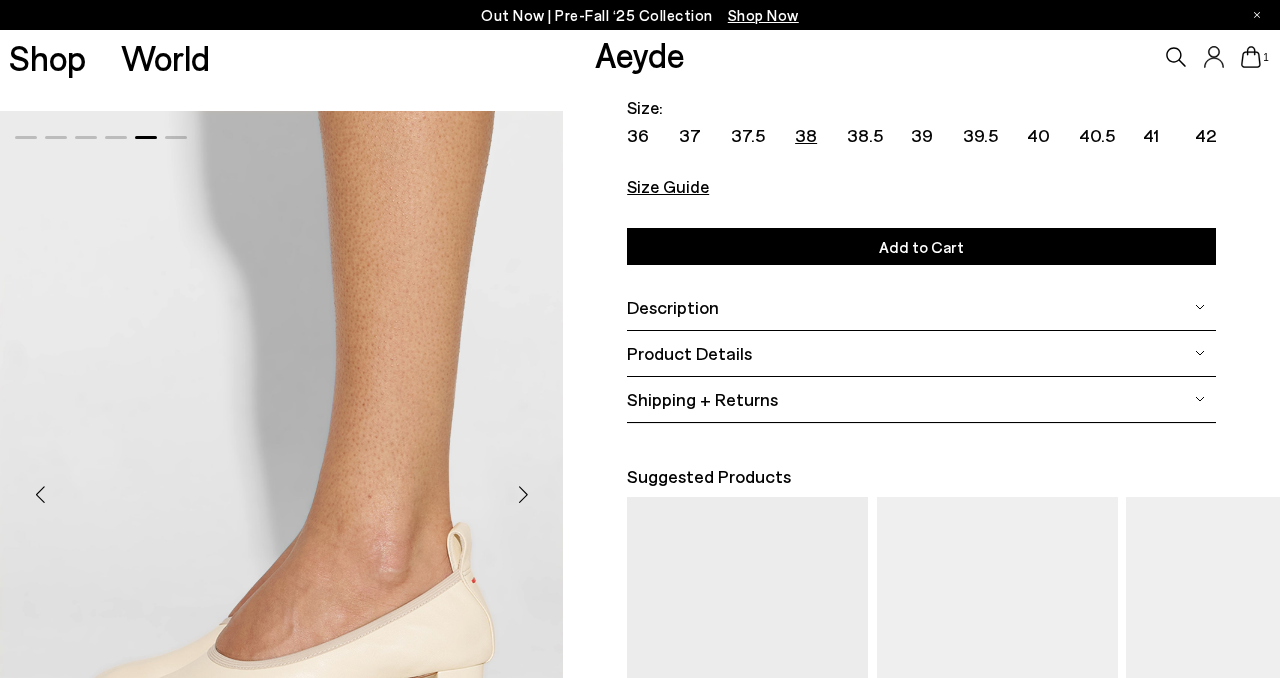 scroll, scrollTop: 169, scrollLeft: 0, axis: vertical 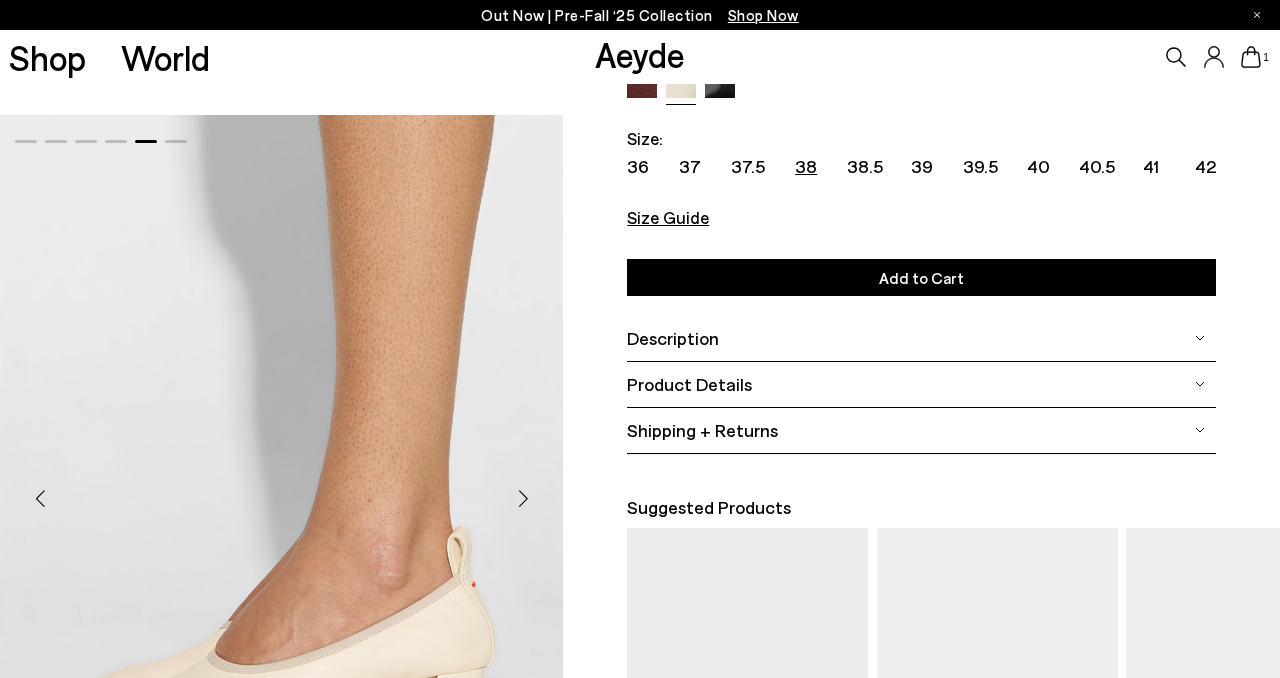 click on "Add to Cart
Select a Size" at bounding box center [921, 277] 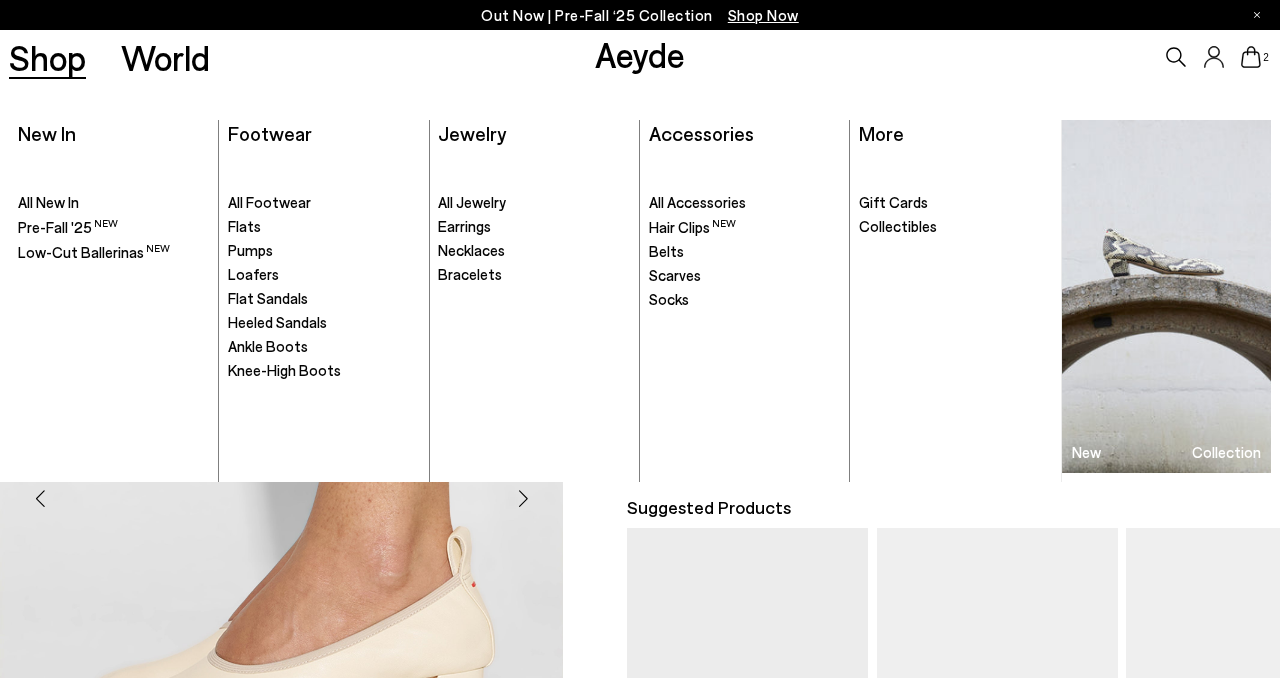scroll, scrollTop: 0, scrollLeft: 0, axis: both 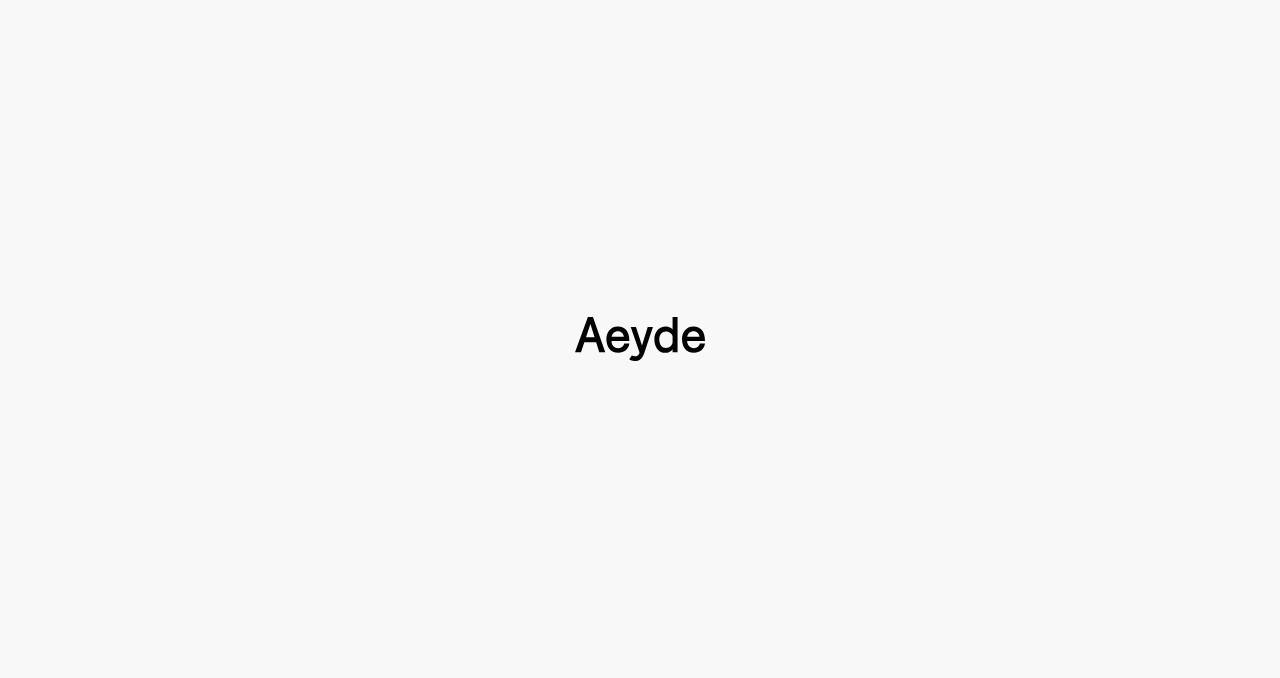 type 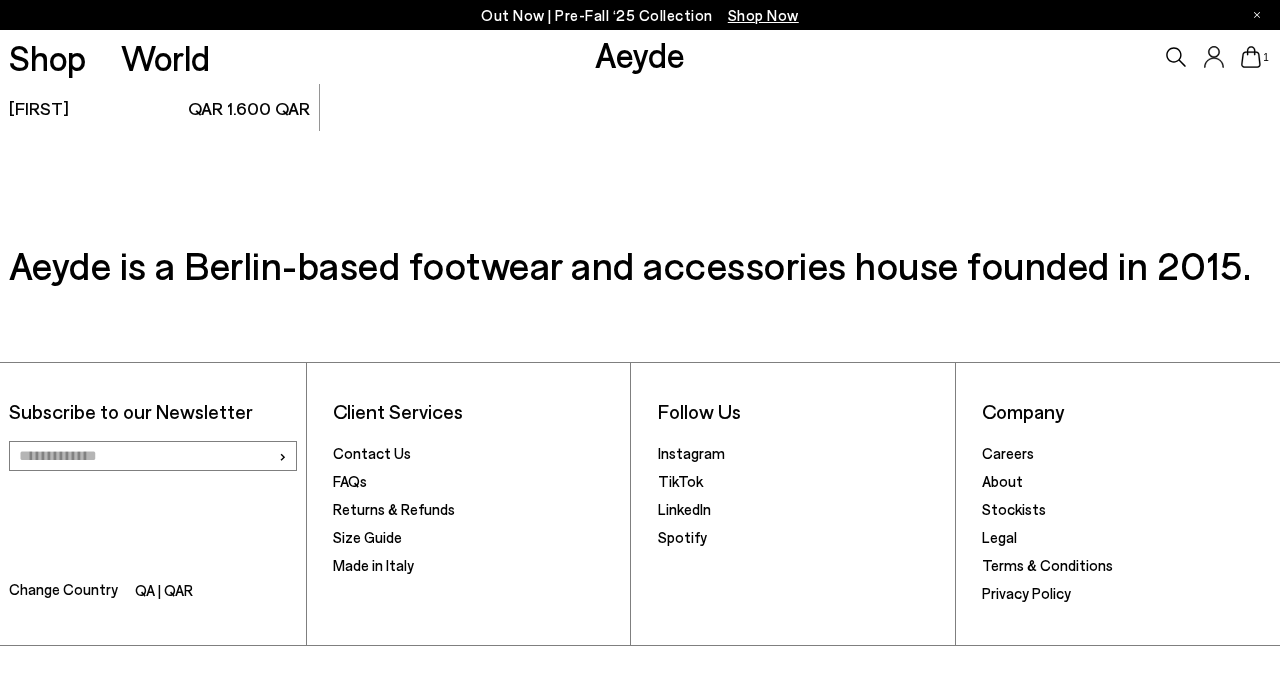 scroll, scrollTop: 5313, scrollLeft: 0, axis: vertical 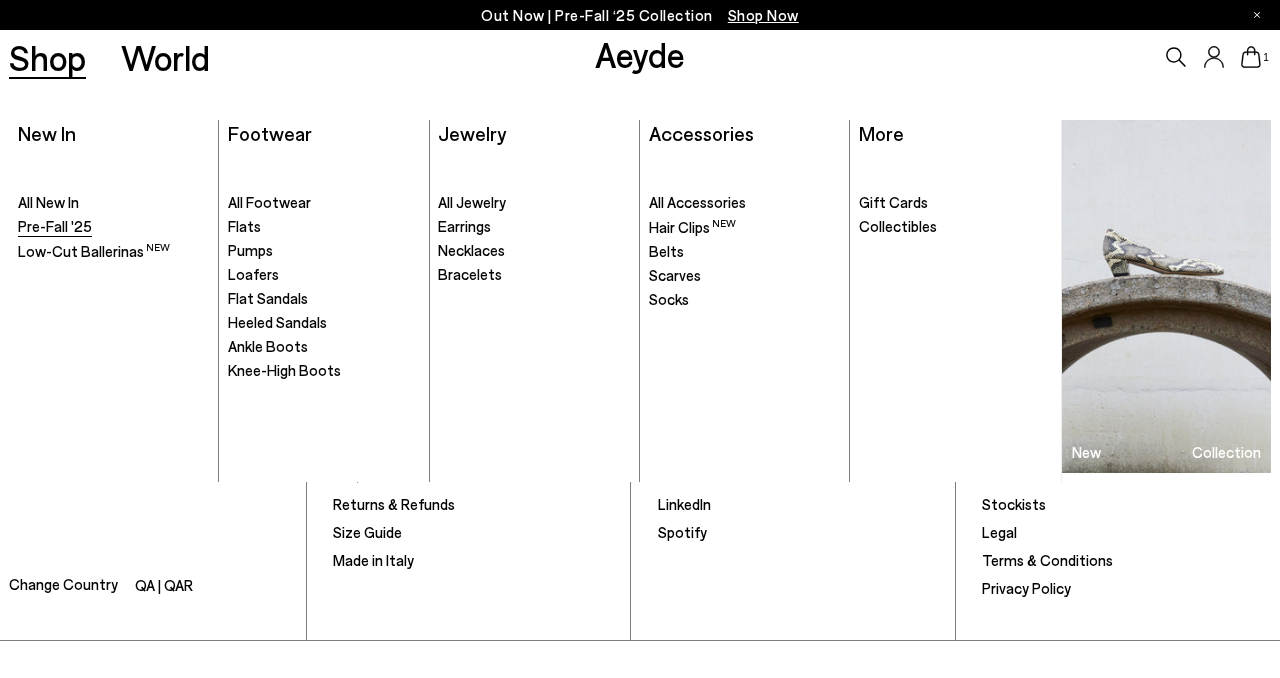 click on "Pre-Fall '25" 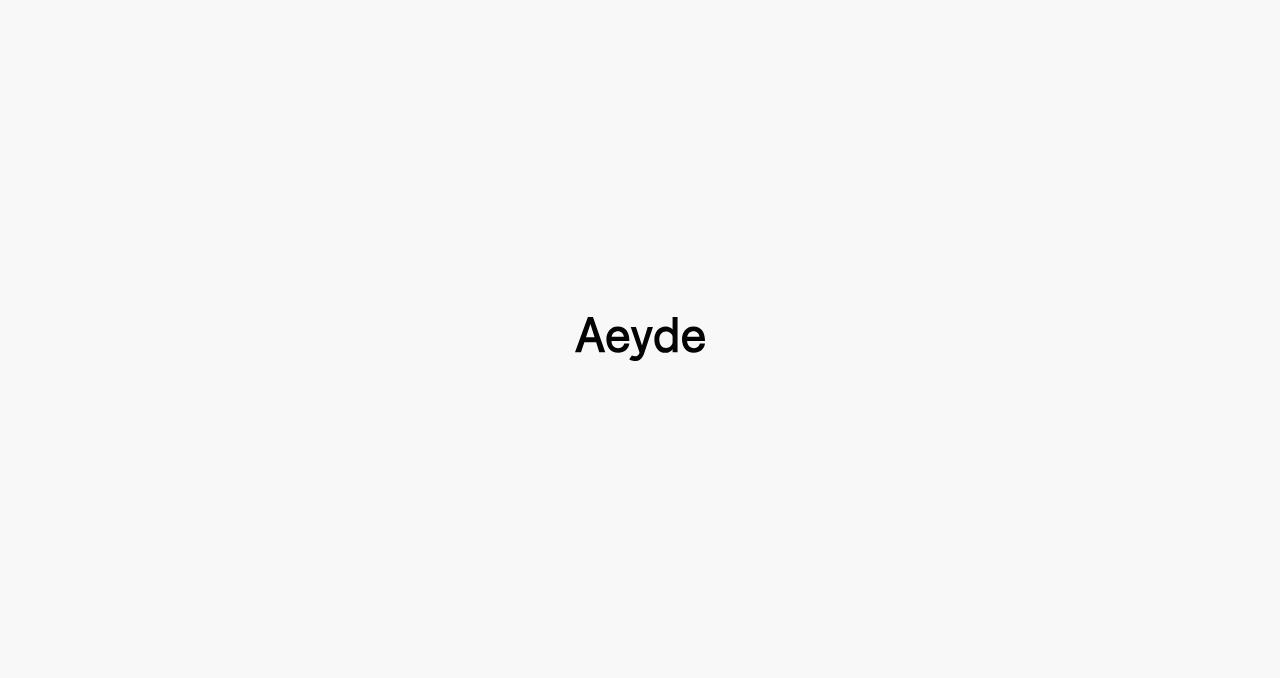 scroll, scrollTop: 0, scrollLeft: 0, axis: both 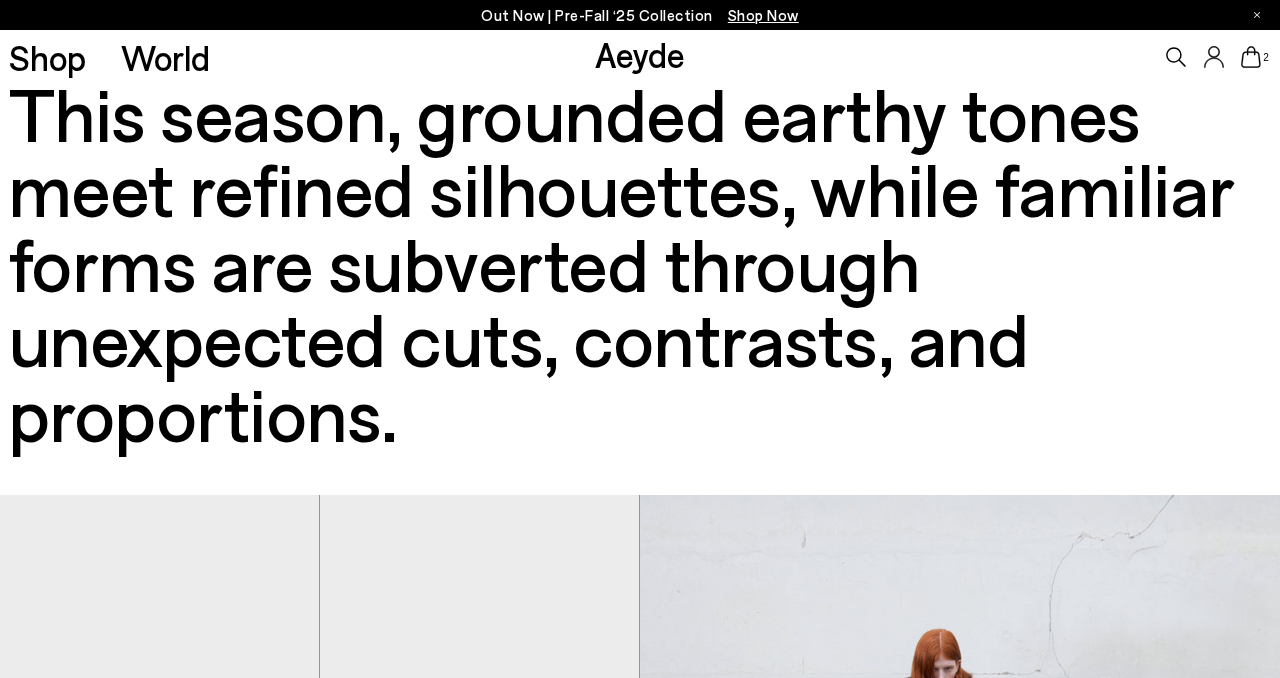 type 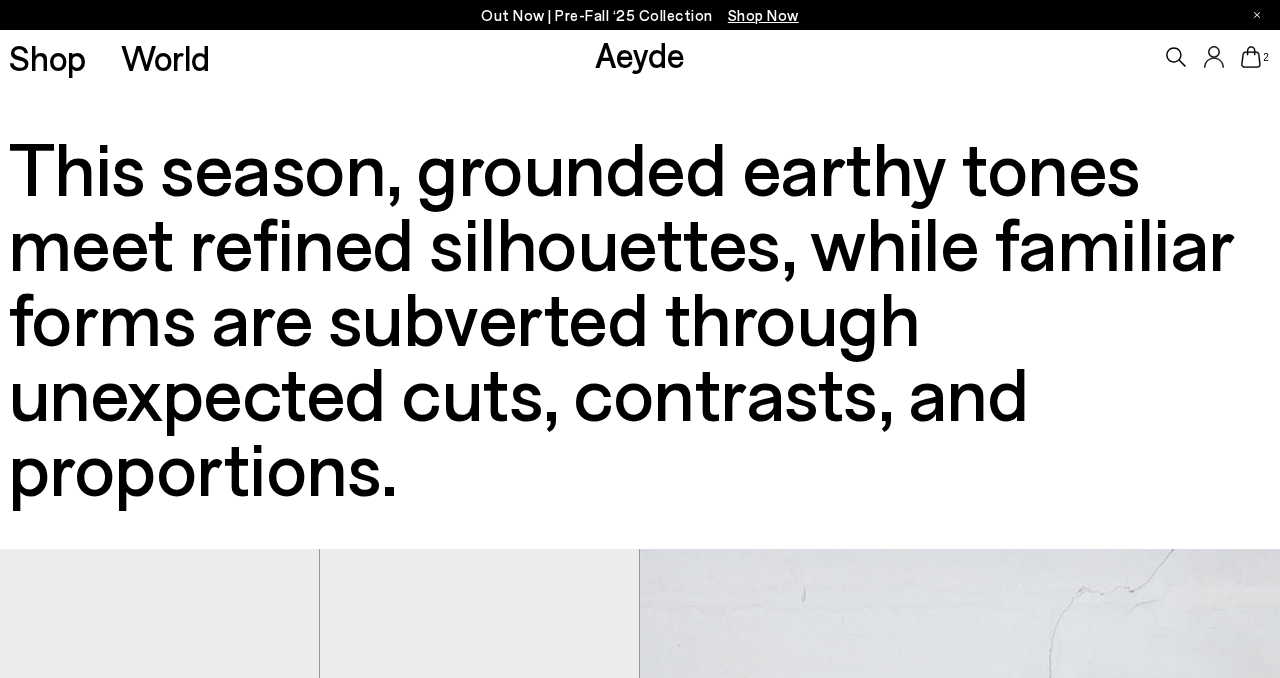 scroll, scrollTop: 632, scrollLeft: 0, axis: vertical 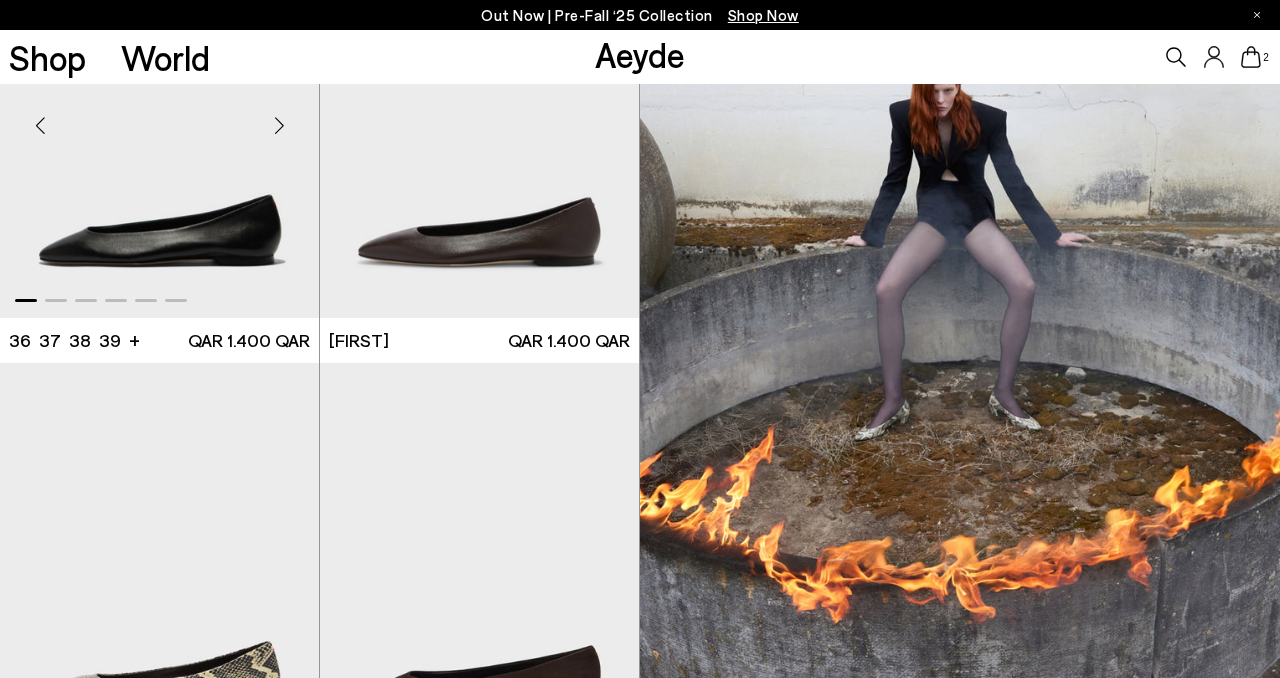 click at bounding box center [279, 126] 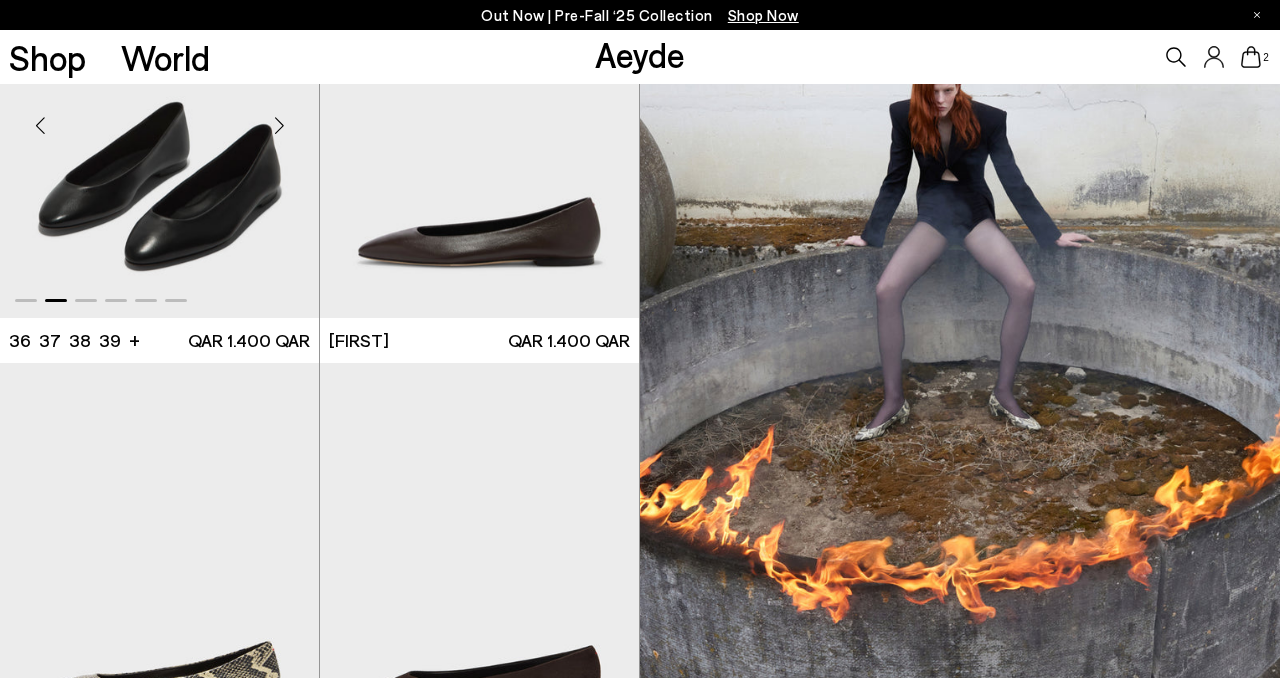 click at bounding box center [279, 126] 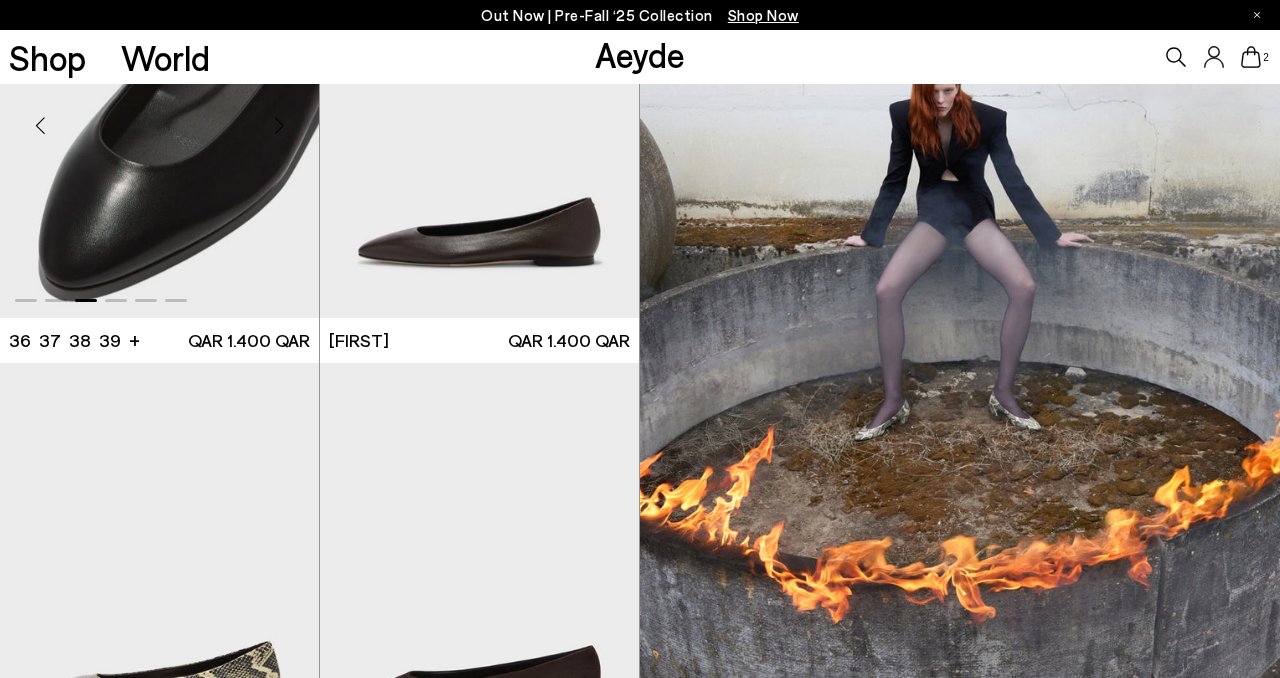 click at bounding box center (279, 126) 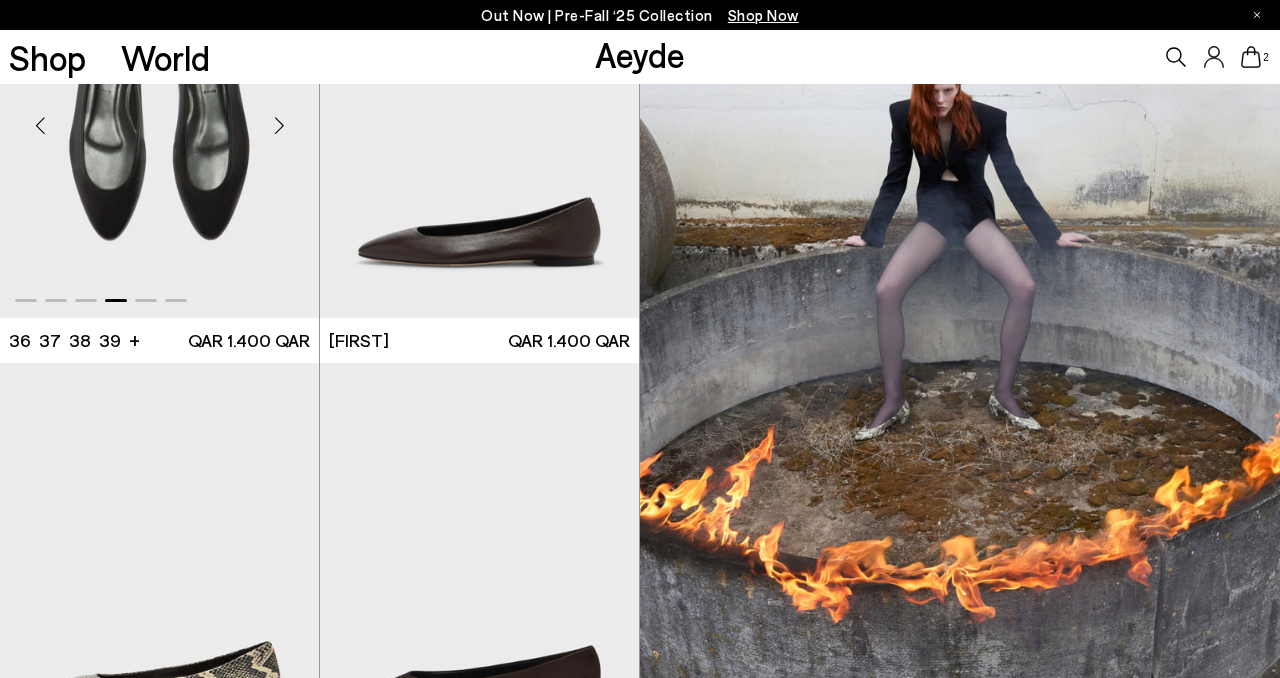 click at bounding box center (279, 126) 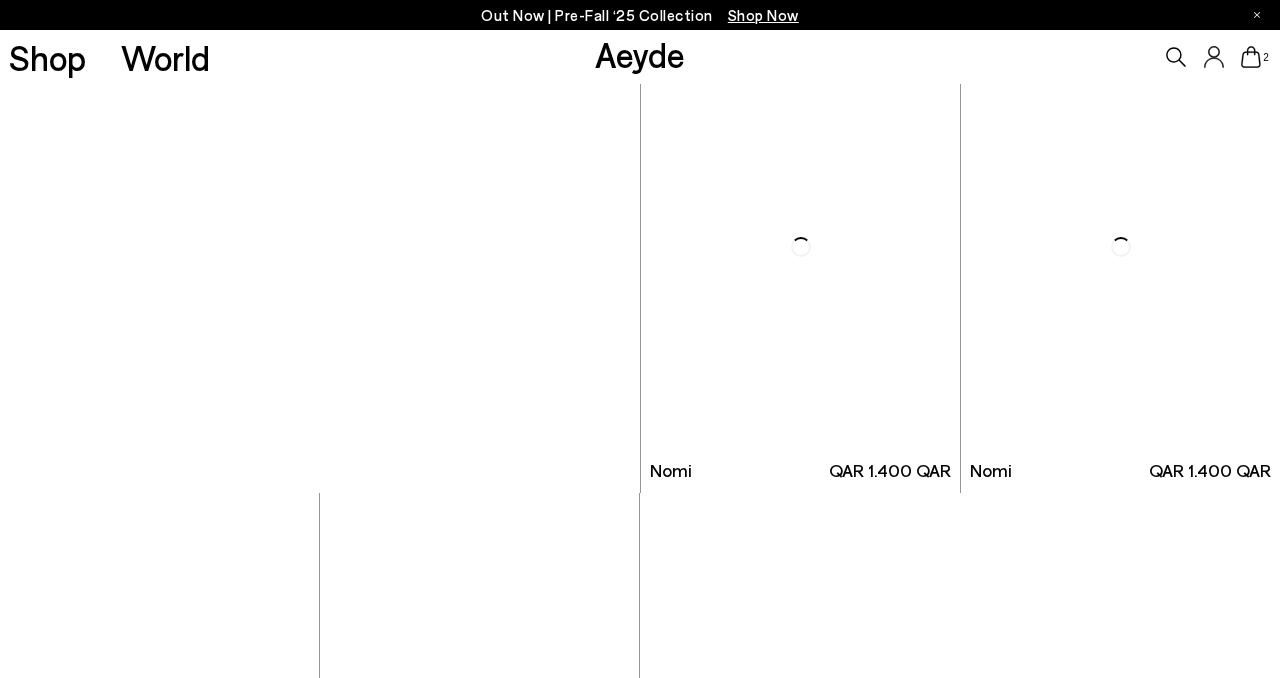 scroll, scrollTop: 5353, scrollLeft: 0, axis: vertical 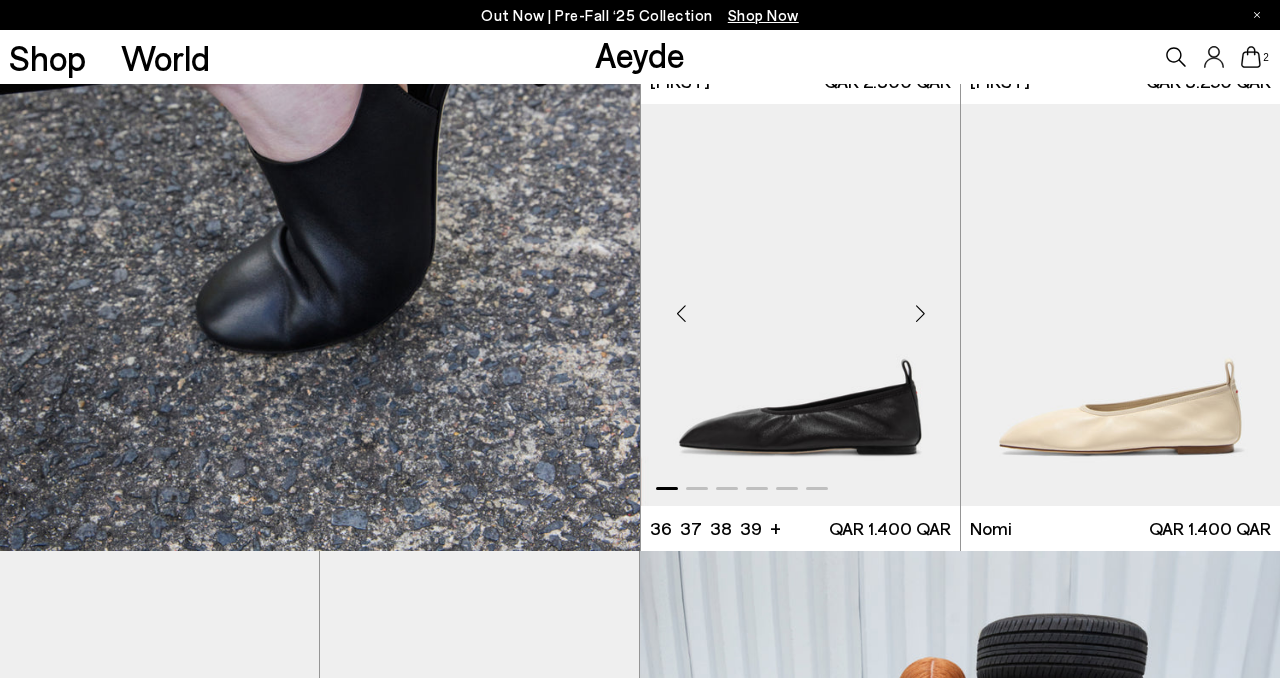 click at bounding box center [920, 313] 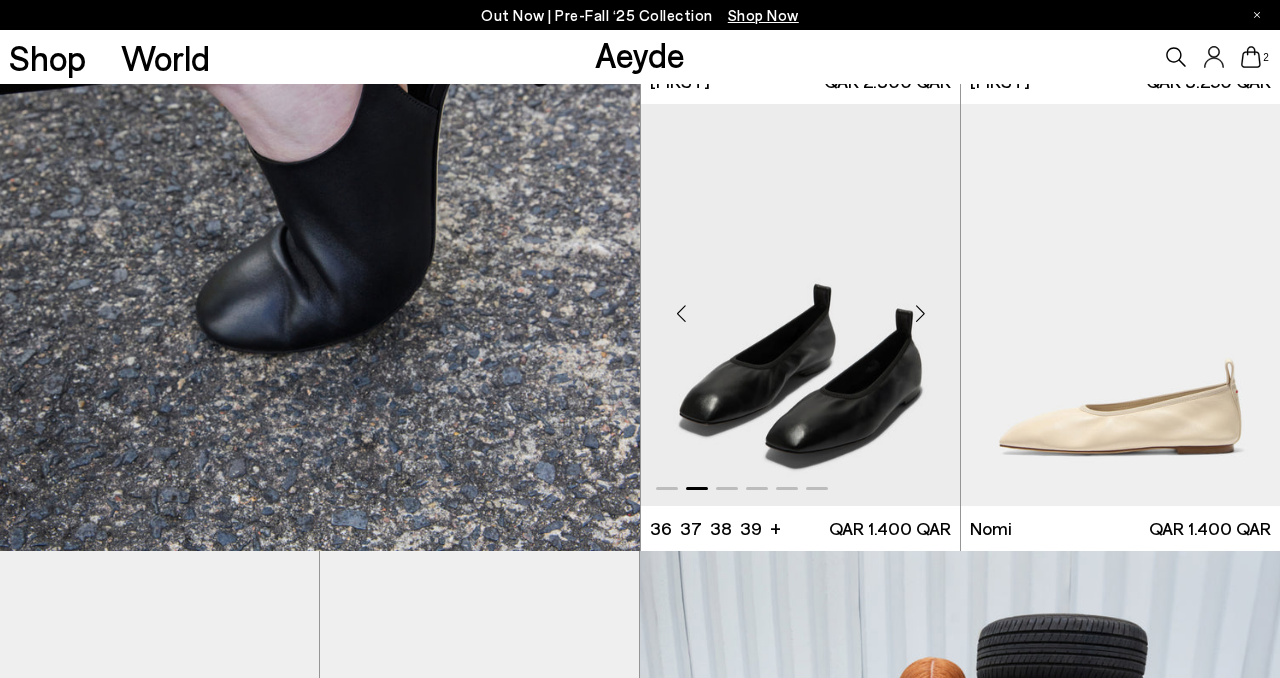 click at bounding box center (920, 313) 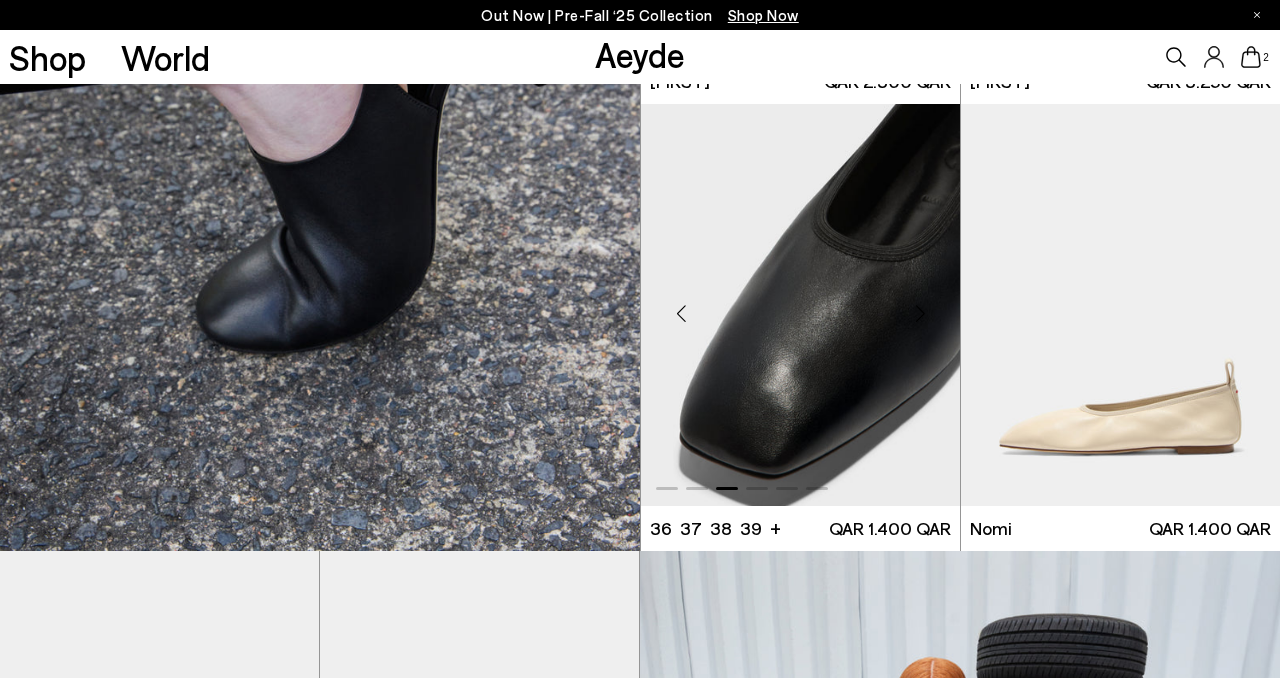 click at bounding box center (920, 313) 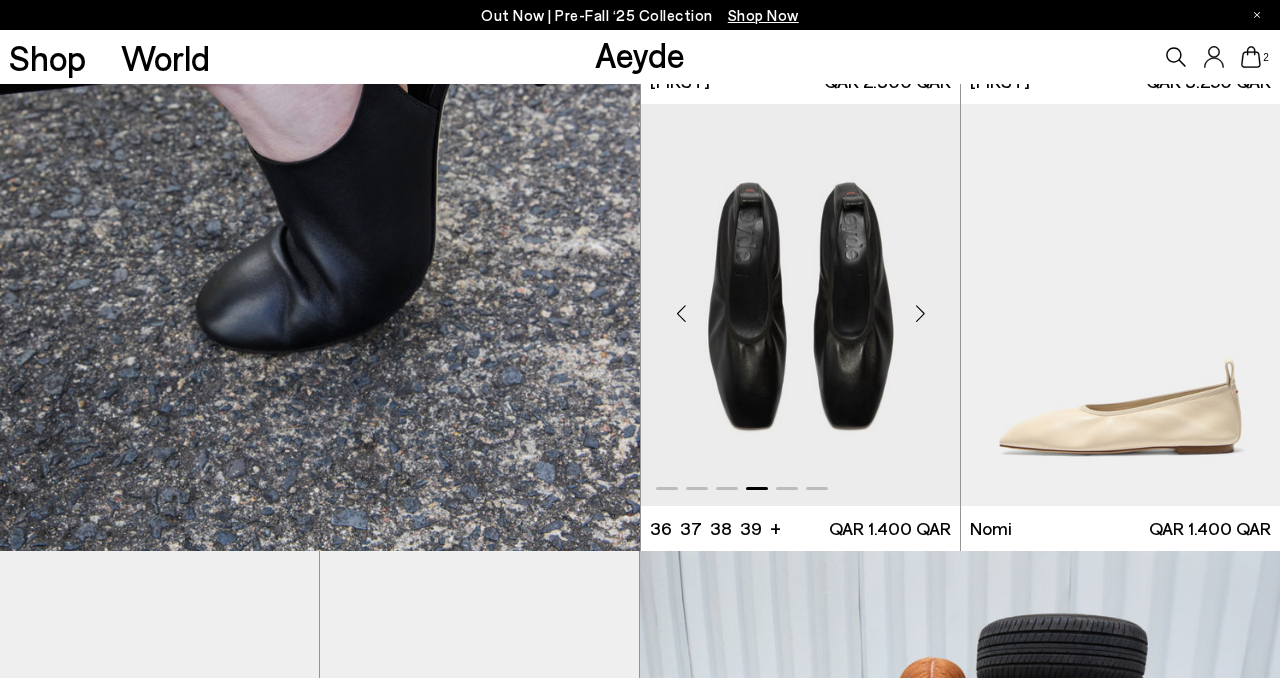 click at bounding box center [920, 313] 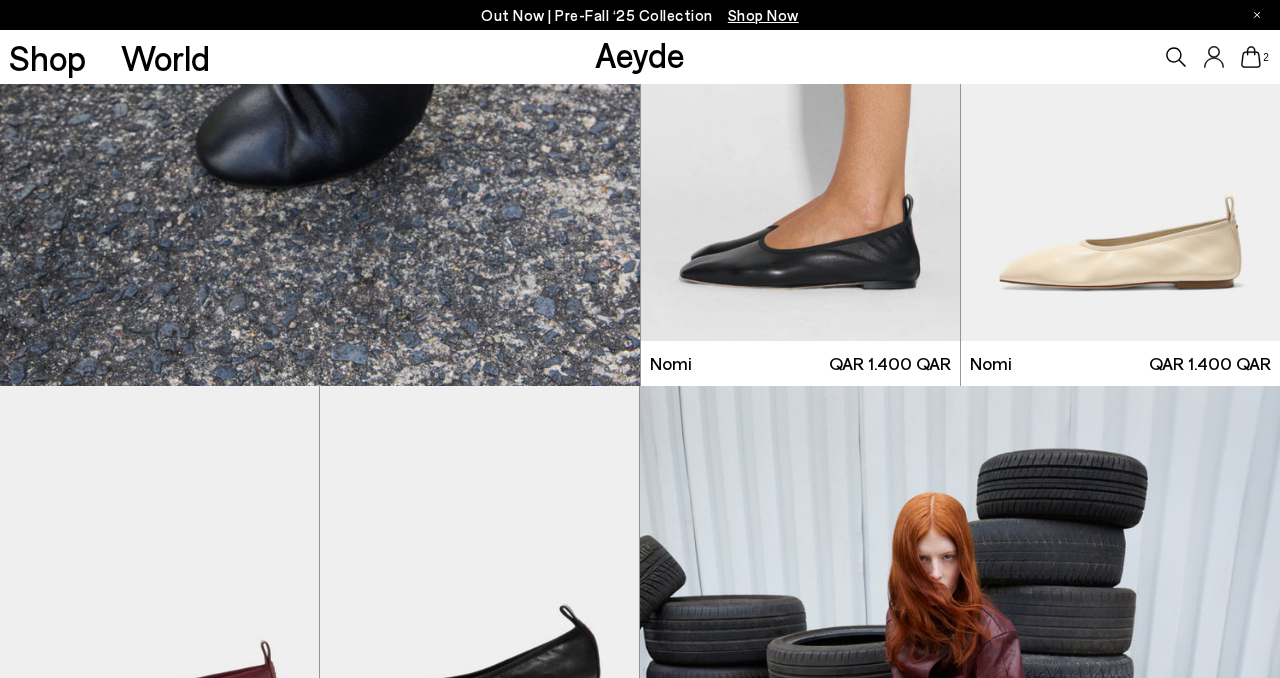 scroll, scrollTop: 5480, scrollLeft: 0, axis: vertical 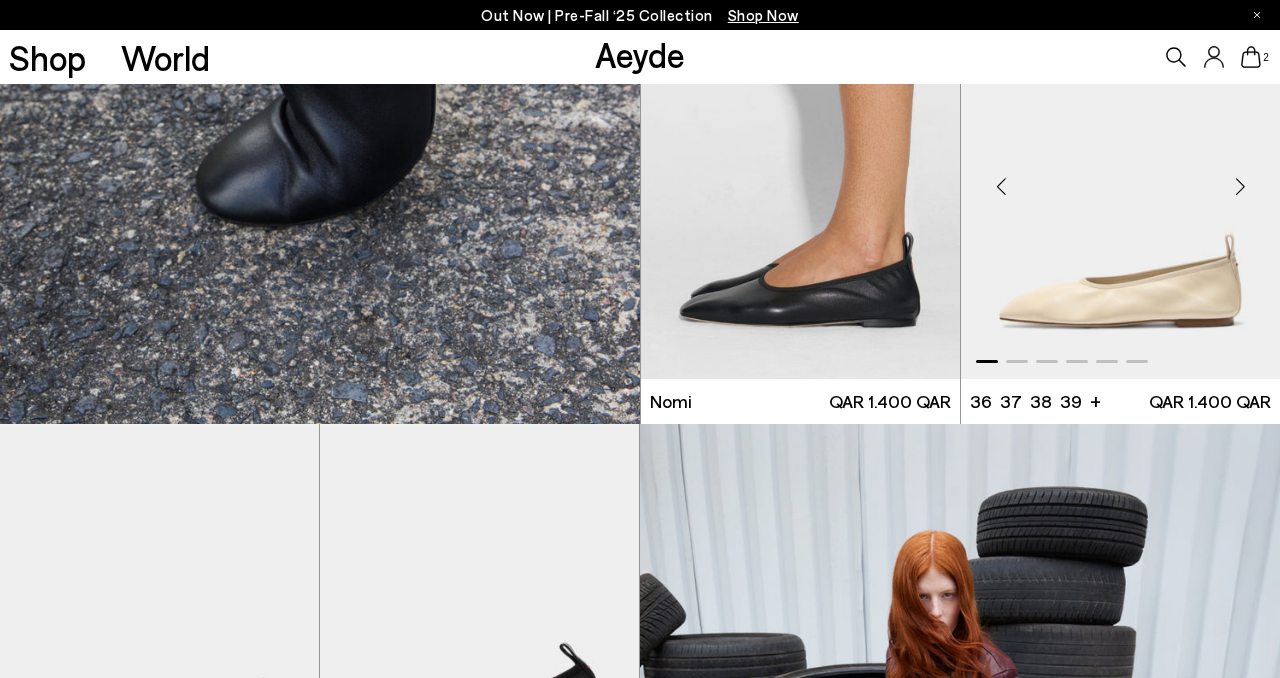 click at bounding box center (1240, 186) 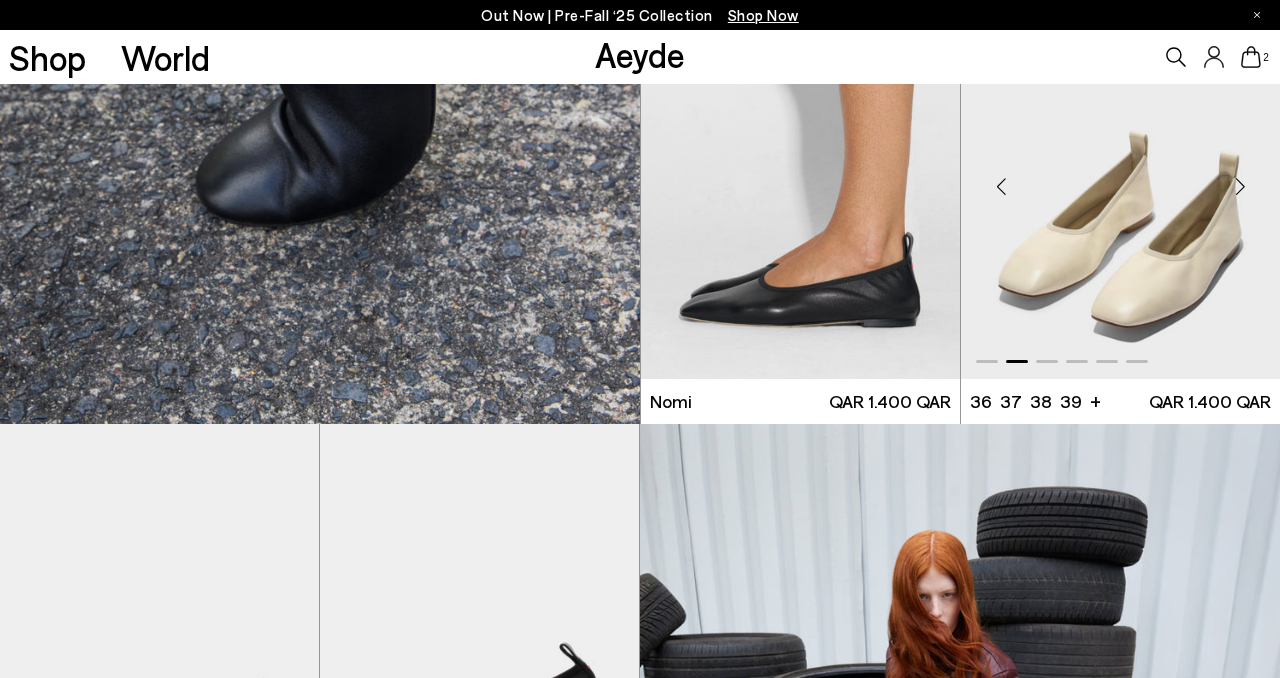 click at bounding box center [1240, 186] 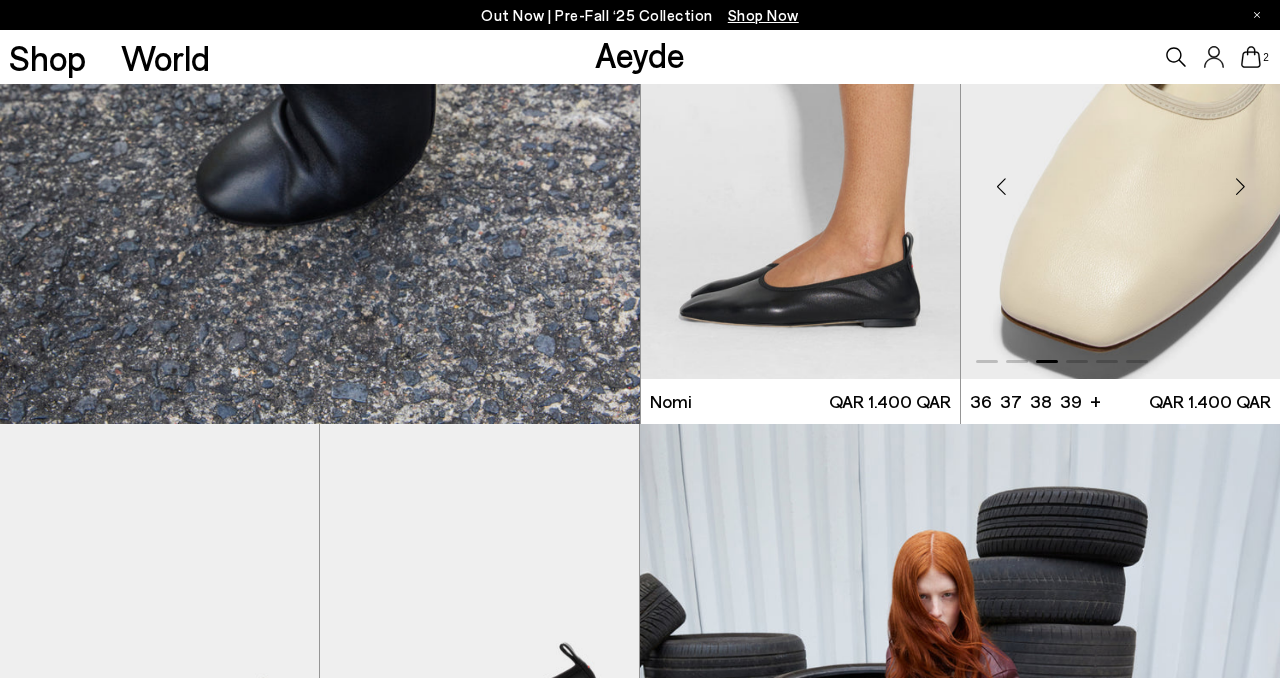 click at bounding box center [1240, 186] 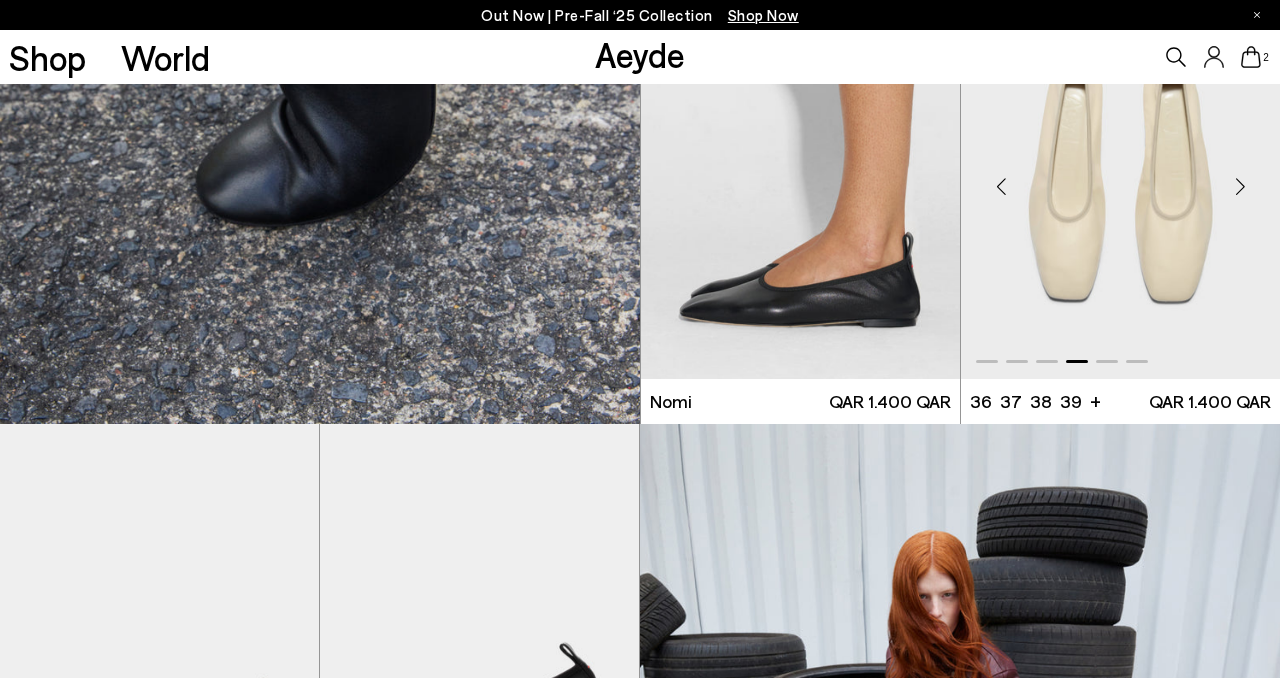 click at bounding box center [1240, 186] 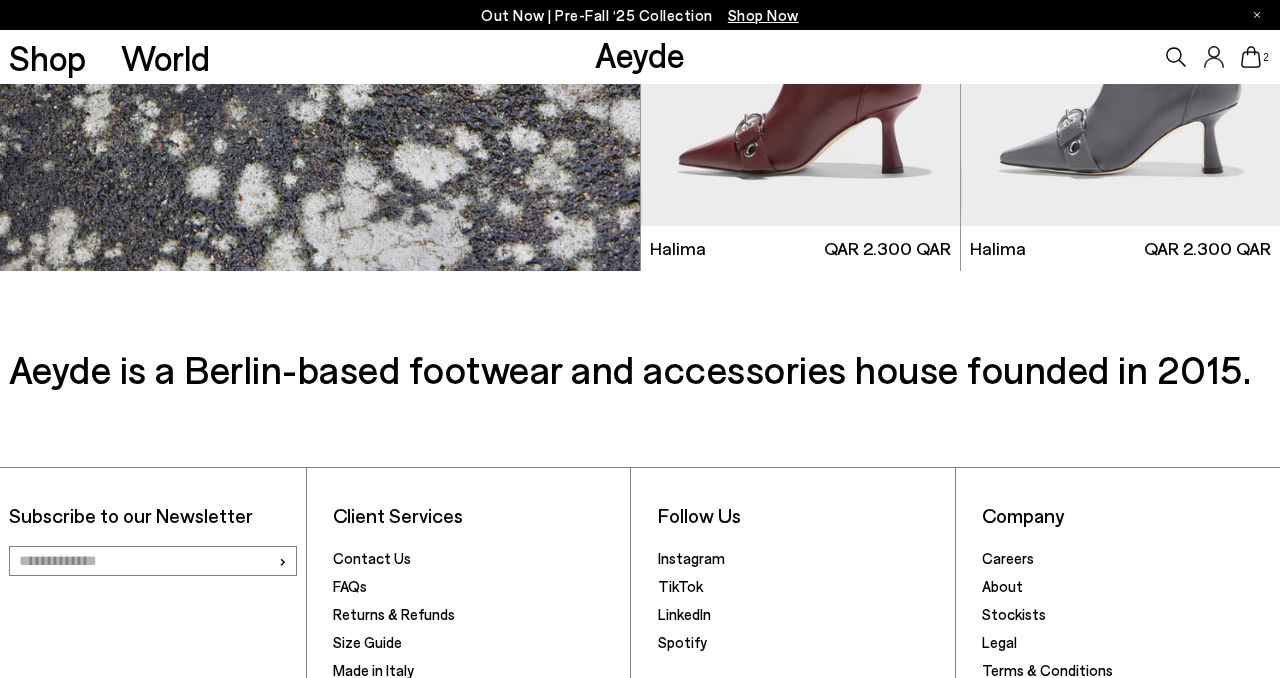 scroll, scrollTop: 9186, scrollLeft: 0, axis: vertical 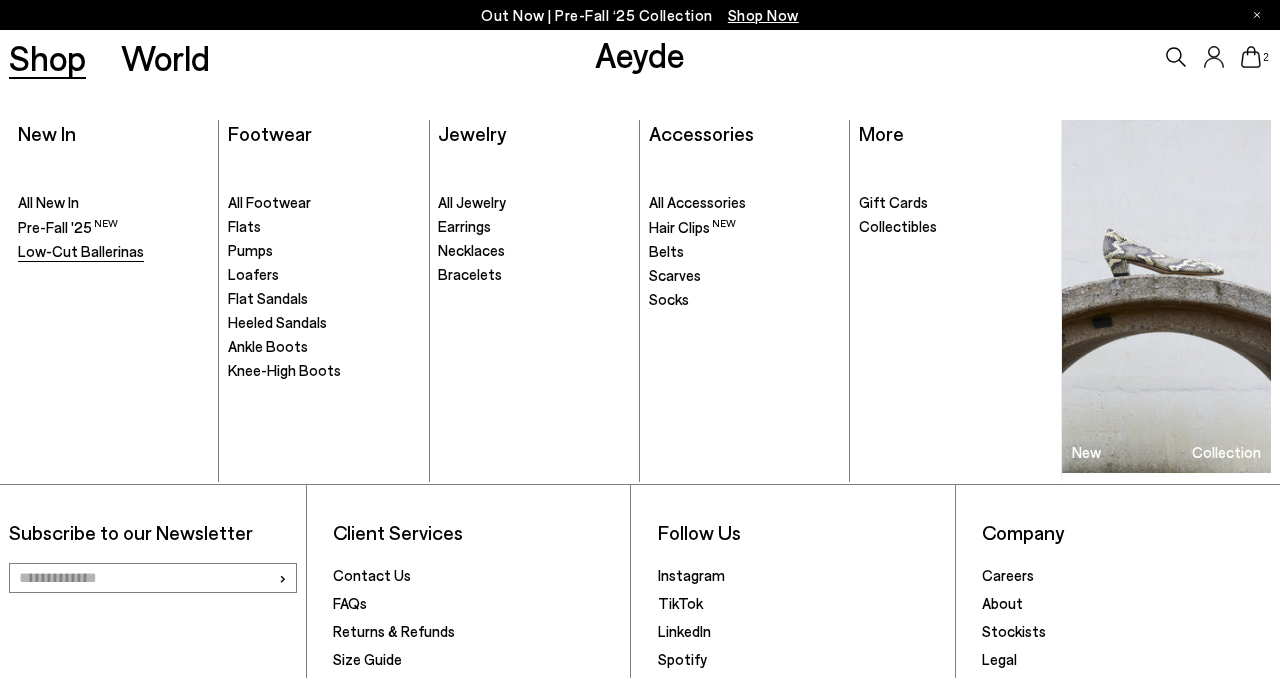 click on "Low-Cut Ballerinas" at bounding box center (81, 251) 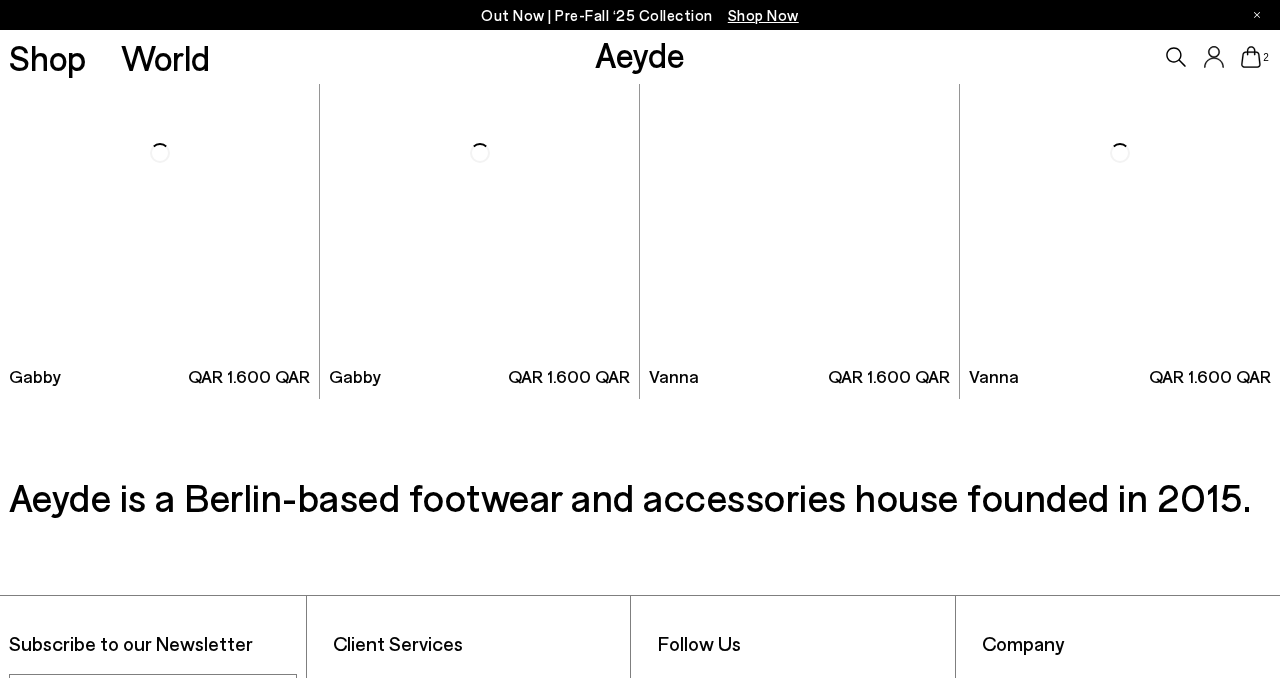 scroll, scrollTop: 0, scrollLeft: 0, axis: both 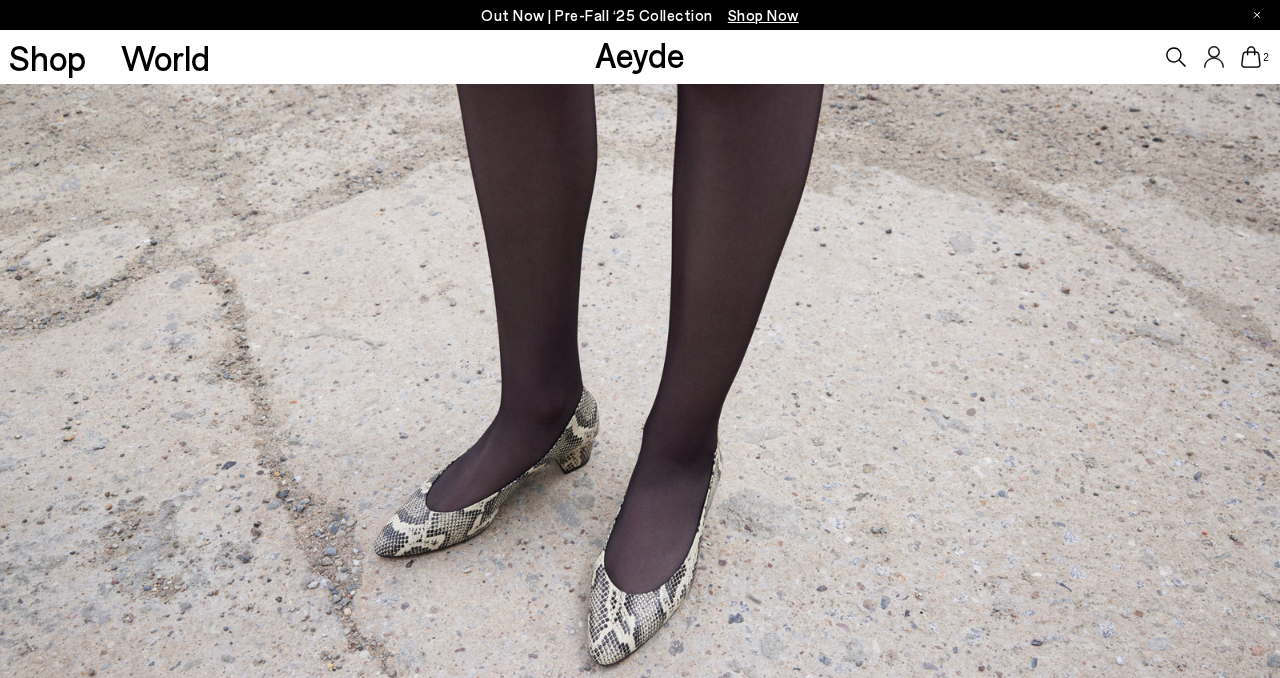 click 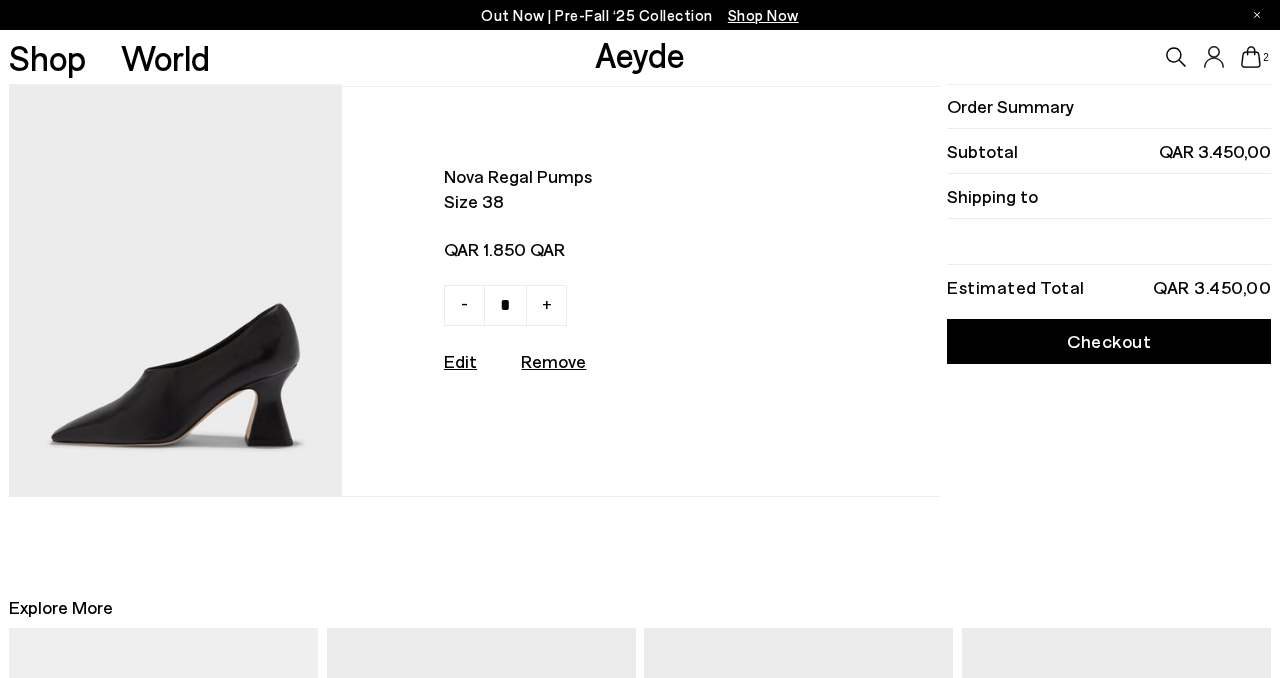 scroll, scrollTop: 412, scrollLeft: 0, axis: vertical 